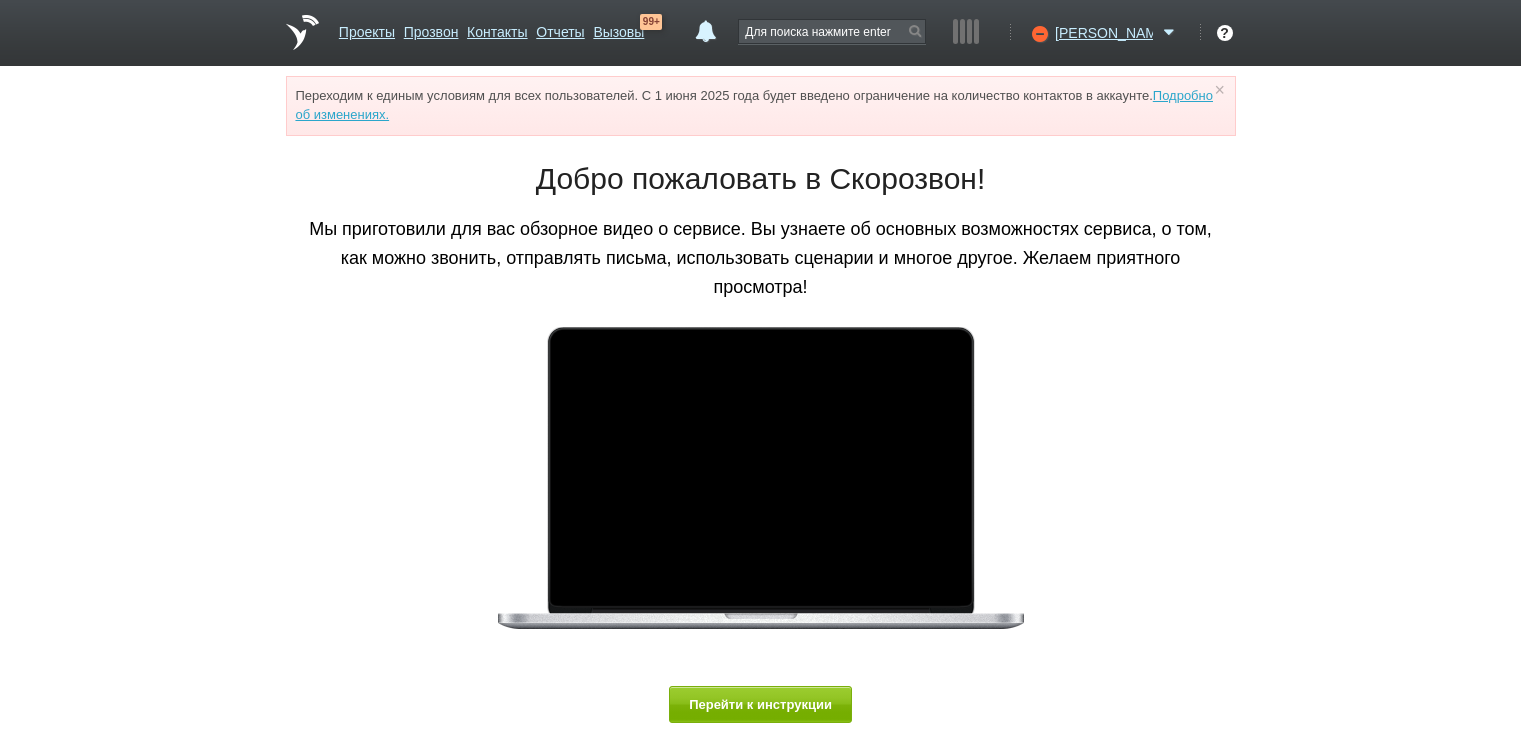 scroll, scrollTop: 0, scrollLeft: 0, axis: both 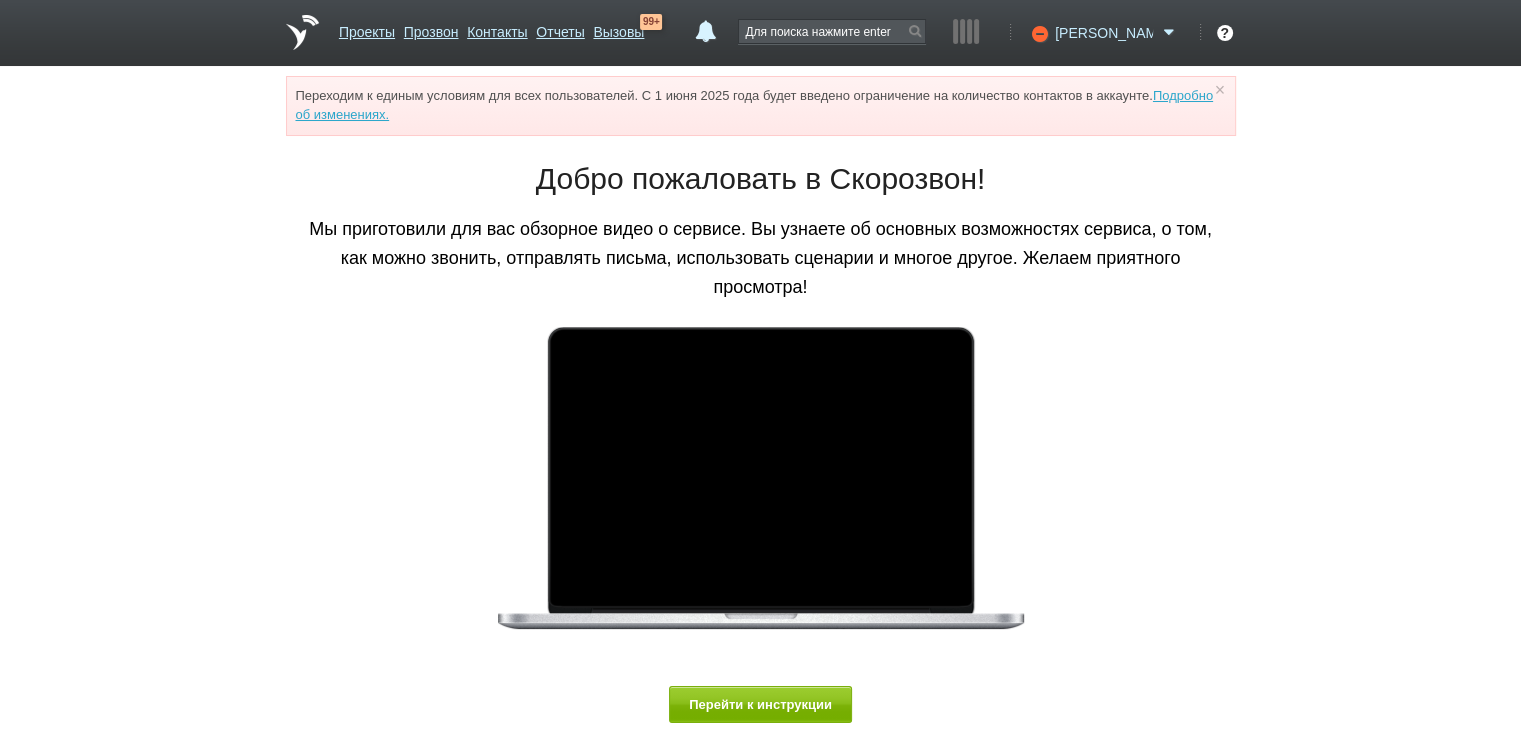 click on "[PERSON_NAME]" at bounding box center (1104, 33) 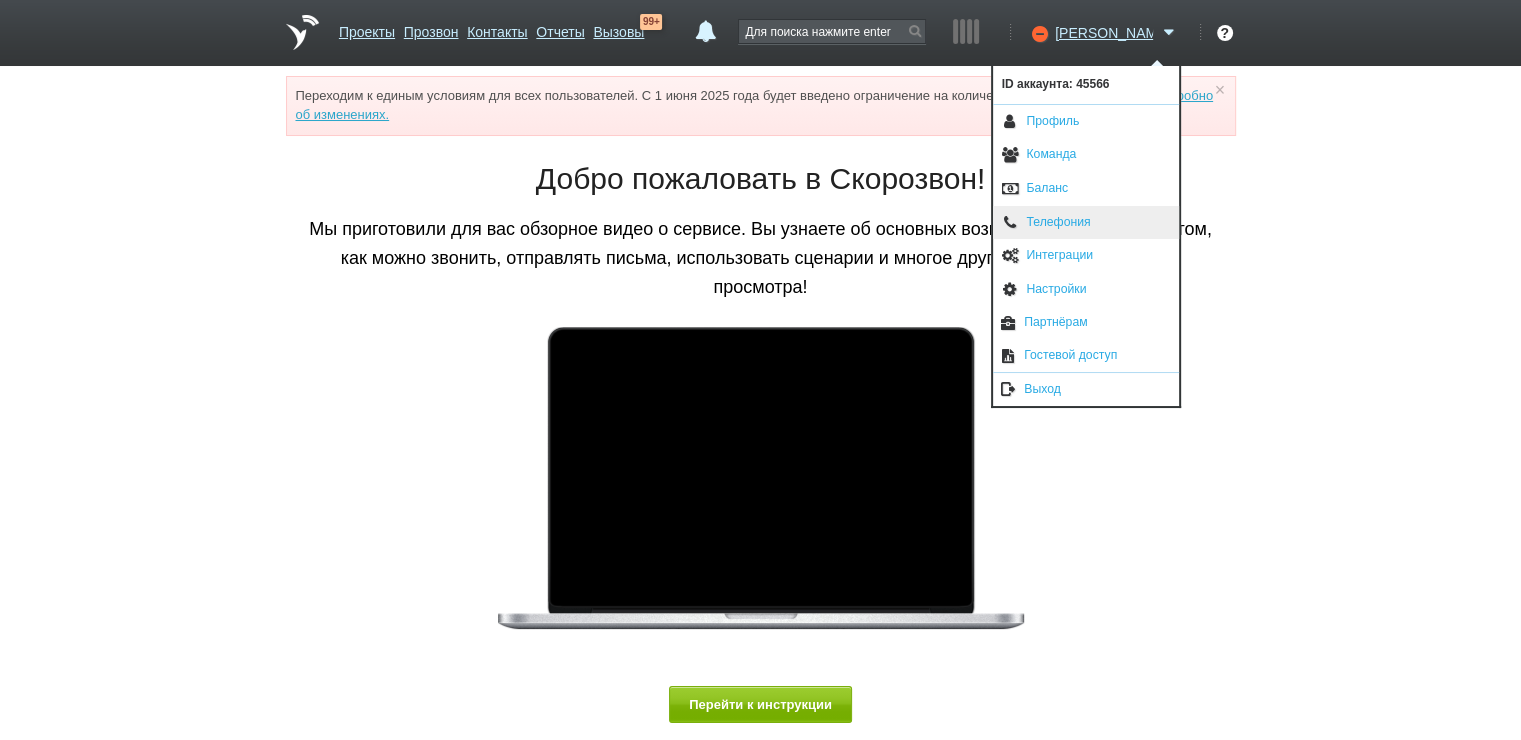 click on "Телефония" at bounding box center [1086, 223] 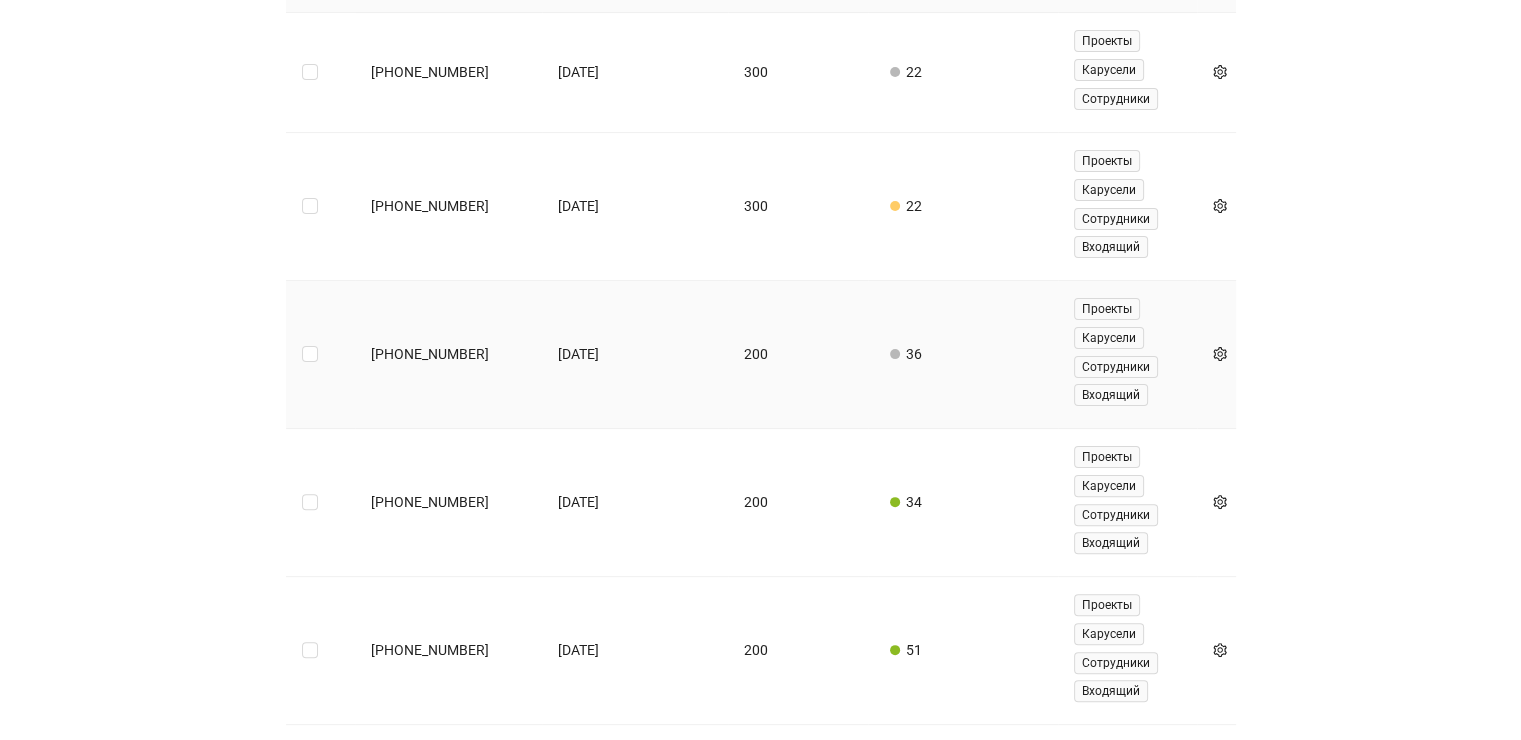 scroll, scrollTop: 515, scrollLeft: 0, axis: vertical 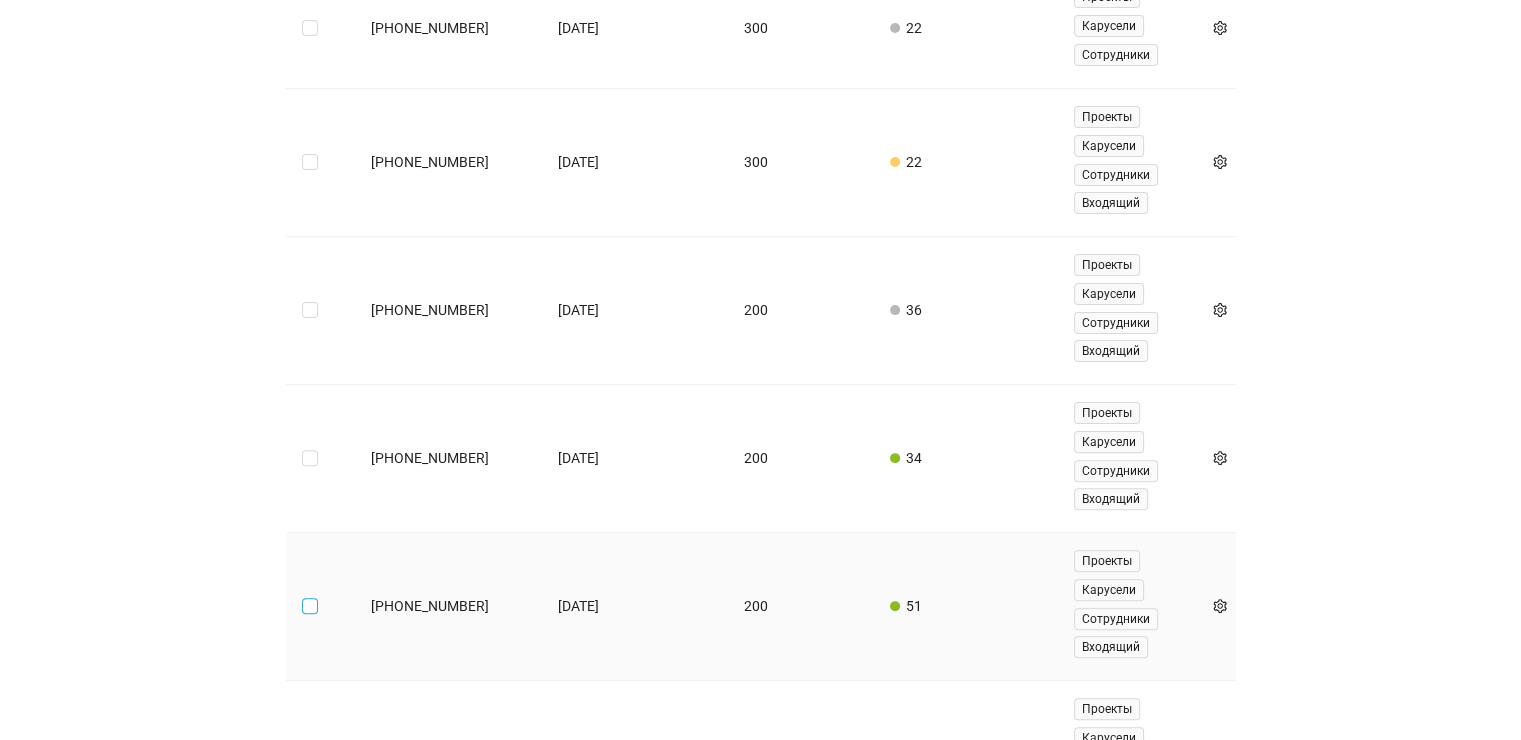 click at bounding box center [310, 606] 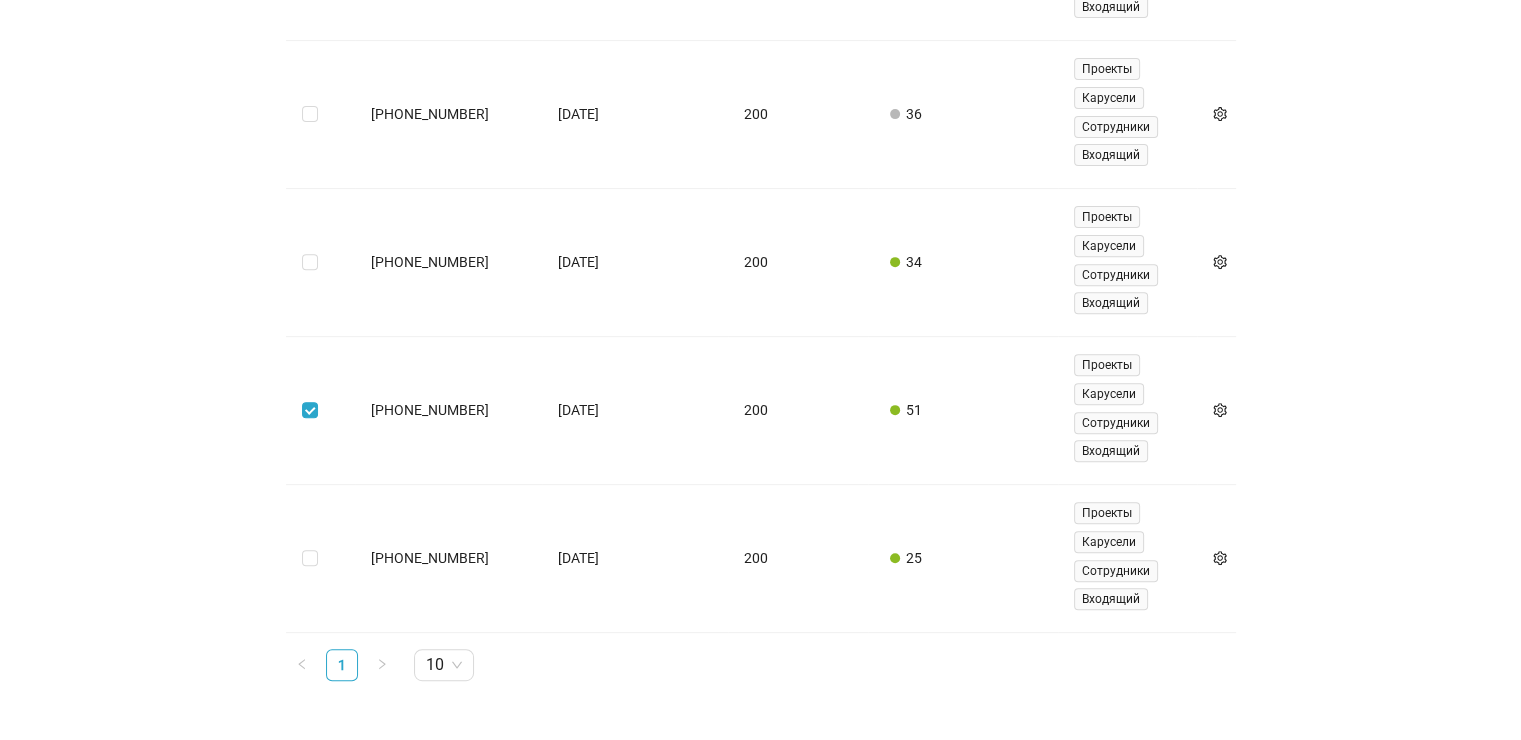 scroll, scrollTop: 715, scrollLeft: 0, axis: vertical 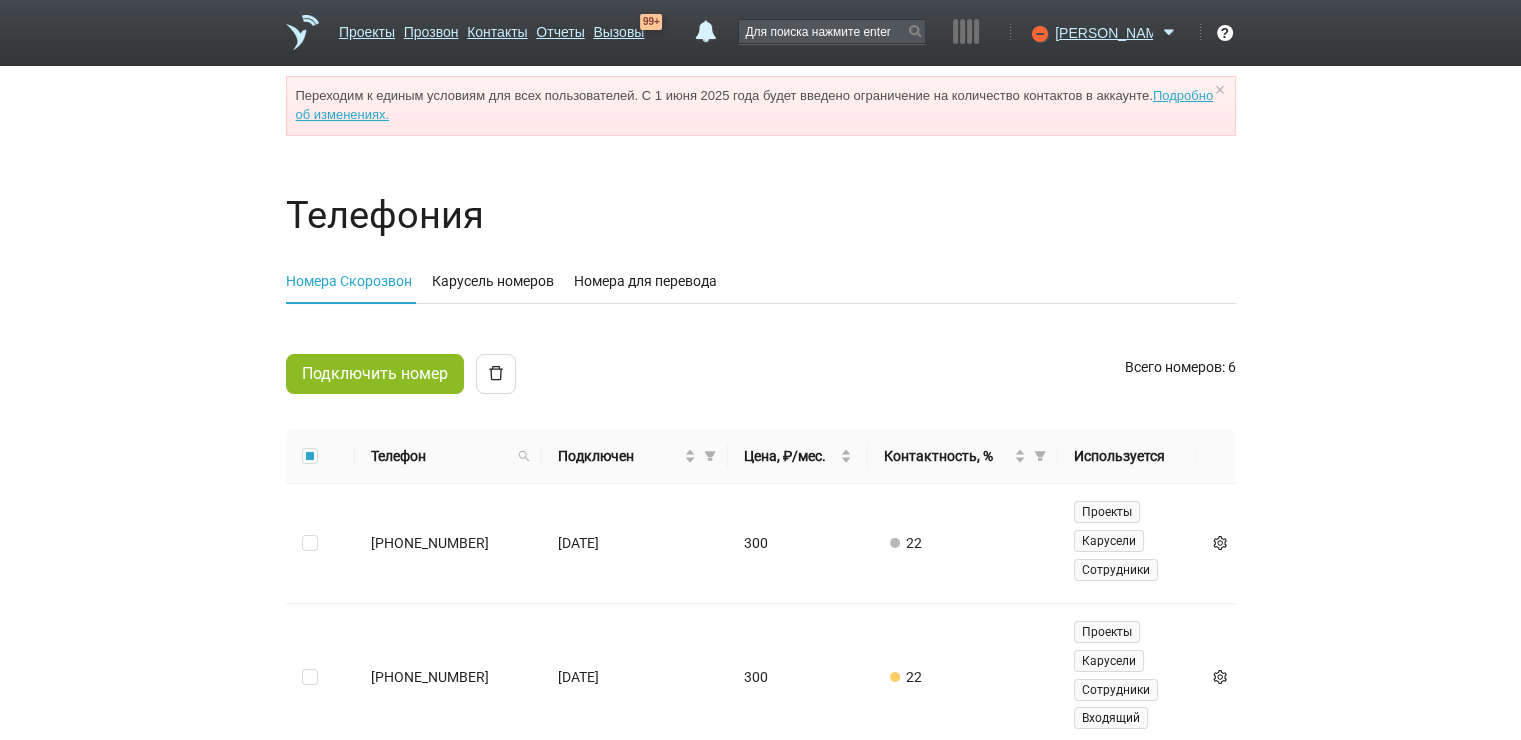 click on "Проекты   Прозвон   Контакты   Отчеты   Вызовы 99+ 0 08 июля 2025 завтра неделя все Запланированных событий нет
Нормы (KPI) Входящие линии Время в разговорах 0 из 120 мин Разговоры от 15 сек. 0 из 80 Успешные результаты 0 из 5 Исходящие 0 Пропущенные 98 Входящие 0
Георгиевич
Доступен
Не беспокоить
Перерыв
ID аккаунта: 45566
Профиль
Команда
Баланс
Телефония
Интеграции
Настройки
Партнёрам
Гостевой доступ" at bounding box center [761, 33] 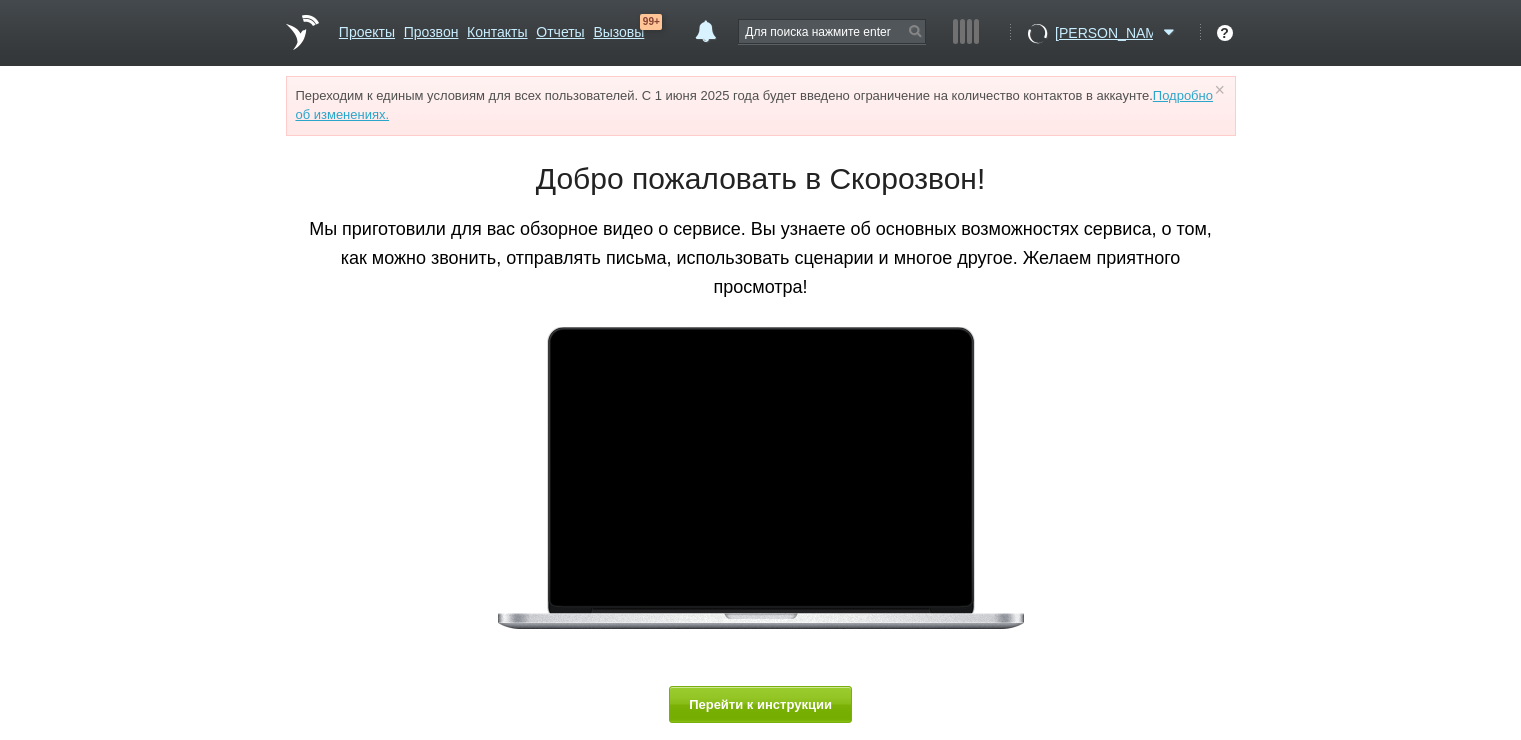 scroll, scrollTop: 0, scrollLeft: 0, axis: both 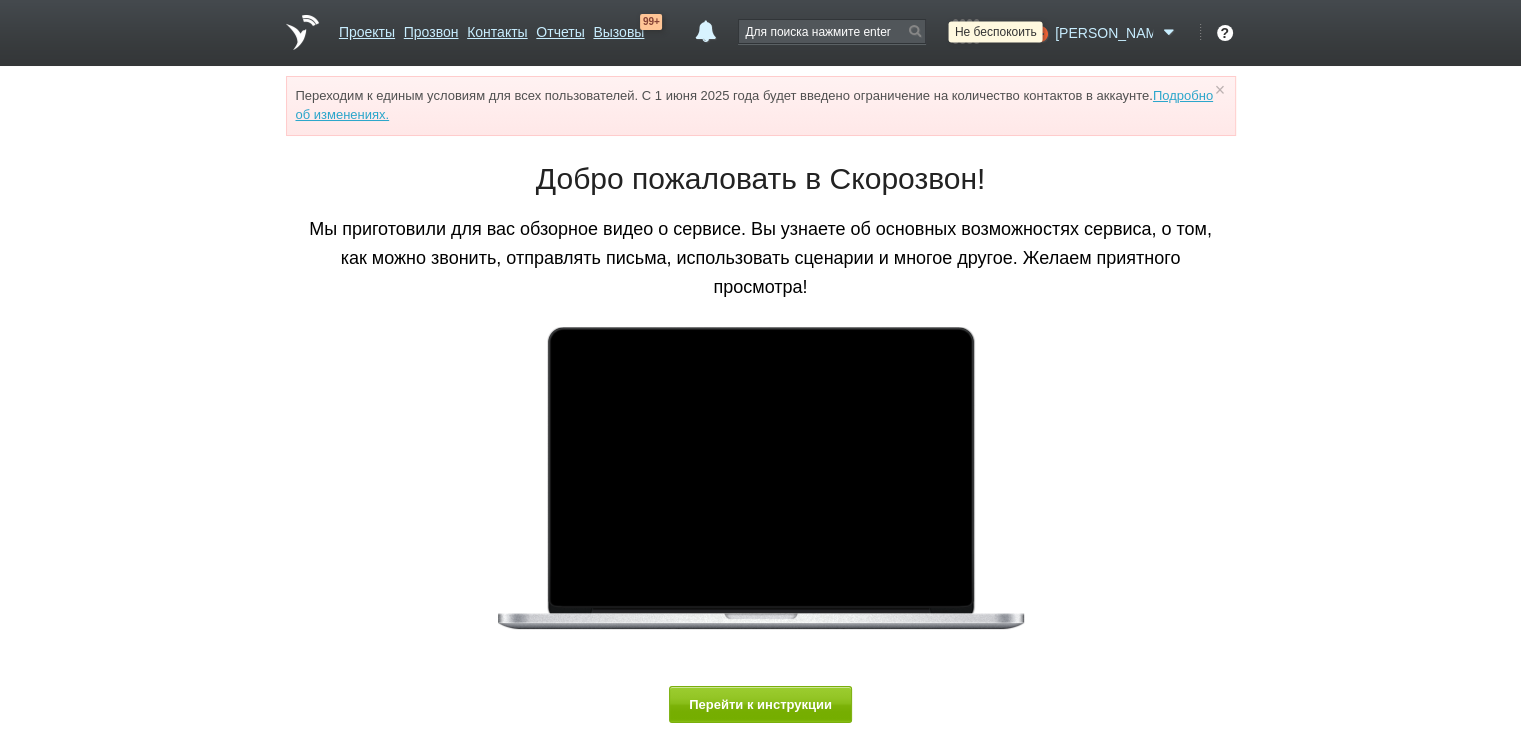 click at bounding box center (1037, 33) 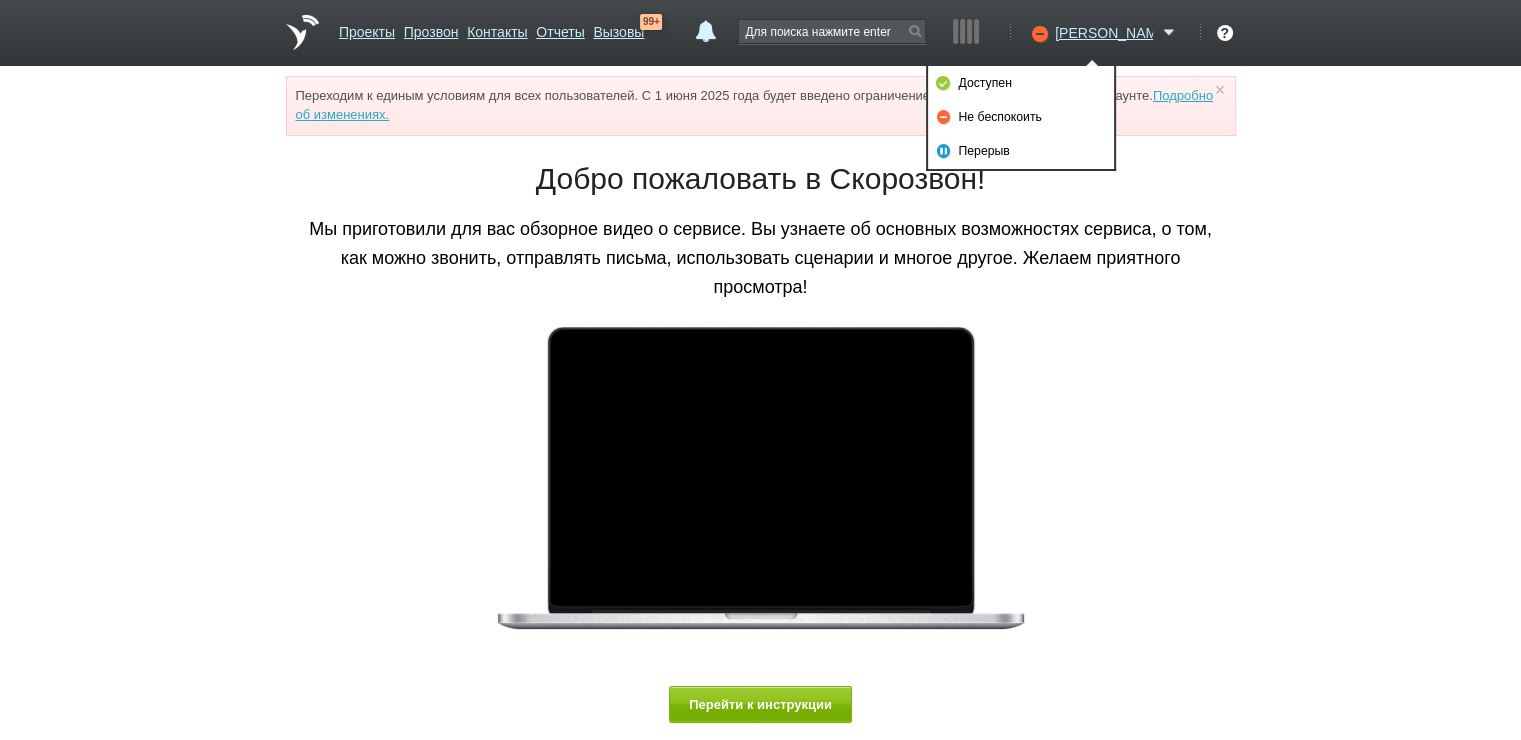 click on "Мы приготовили для вас обзорное видео о сервисе. Вы узнаете об основных возможностях сервиса, о том, как можно звонить, отправлять письма, использовать сценарии и многое другое. Желаем приятного просмотра!" at bounding box center [761, 258] 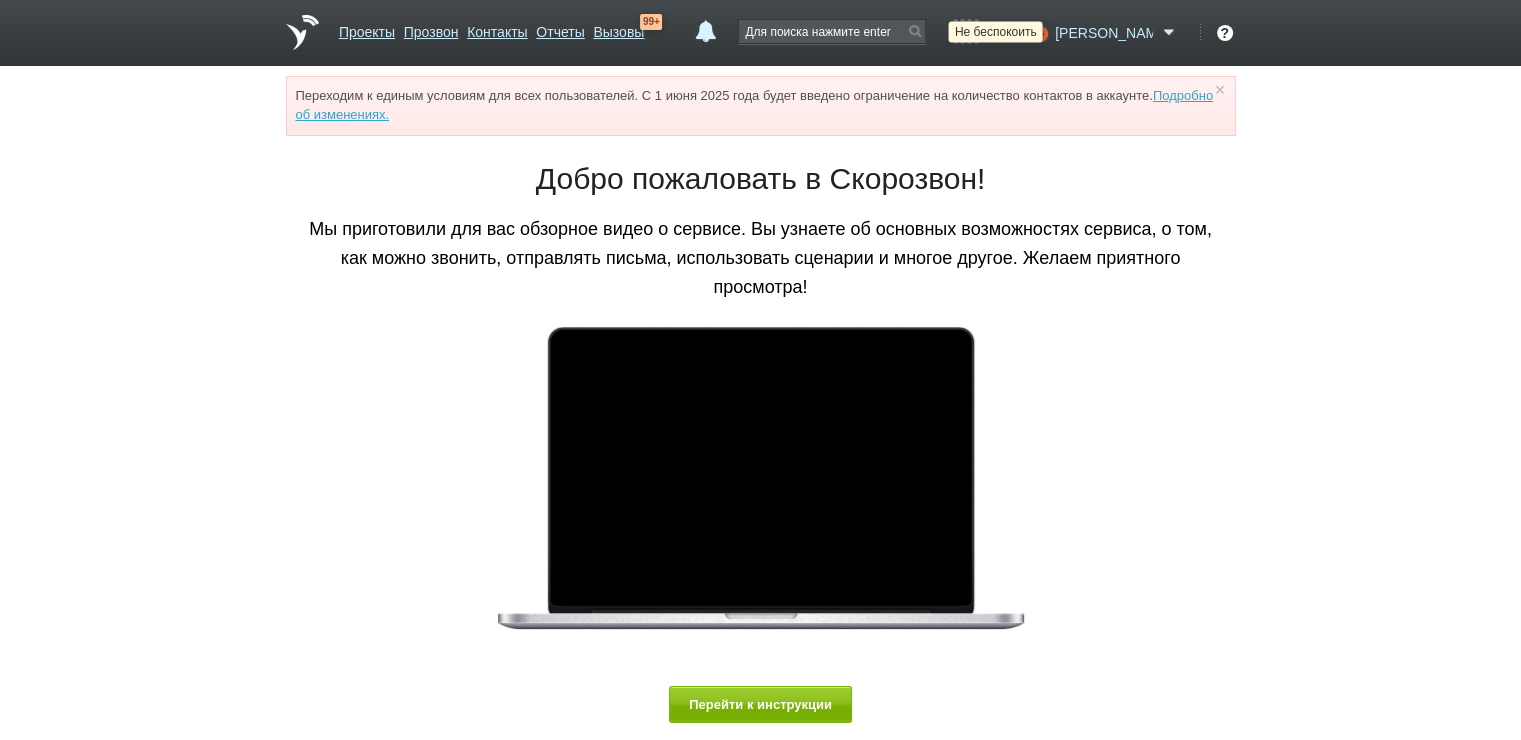 click at bounding box center [1037, 33] 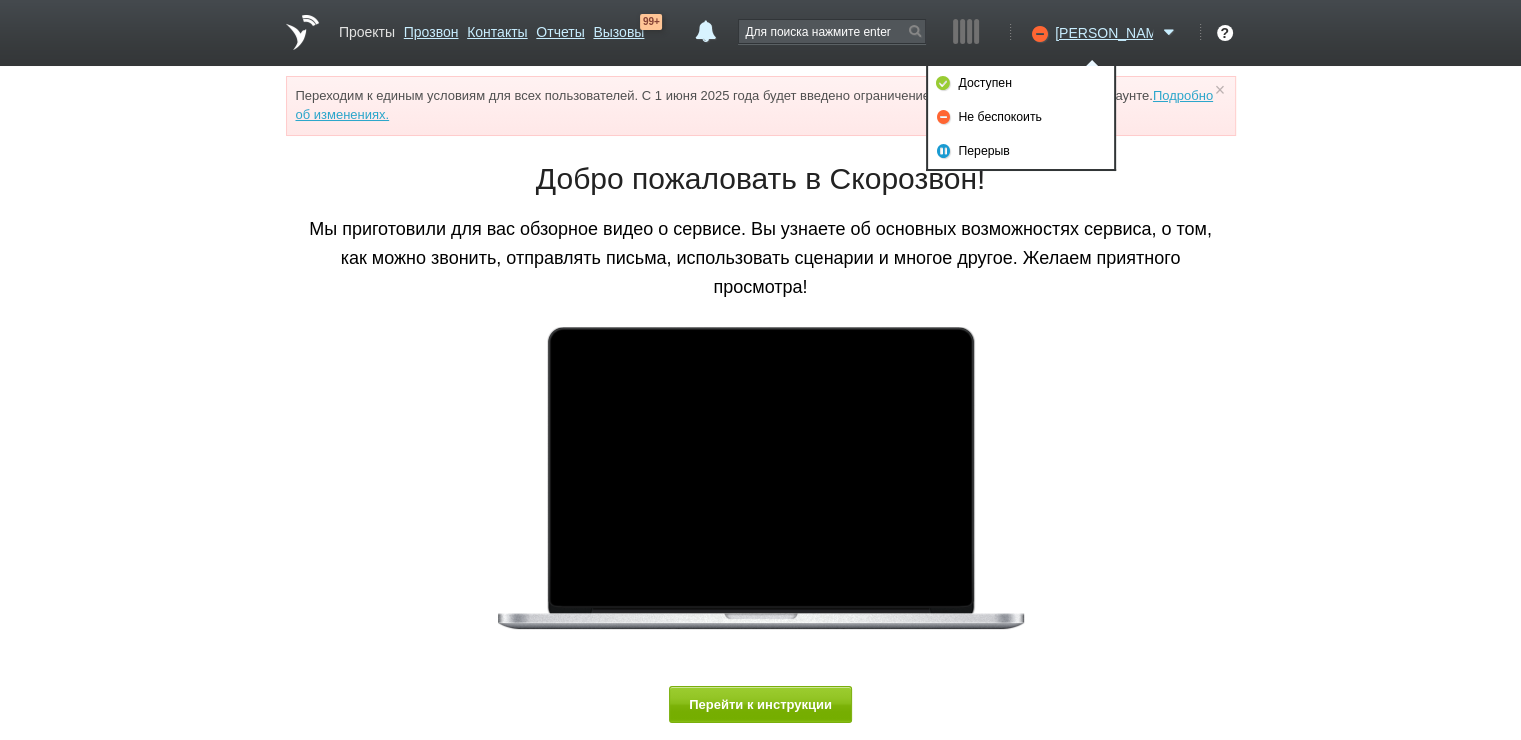 click on "Проекты" at bounding box center [367, 28] 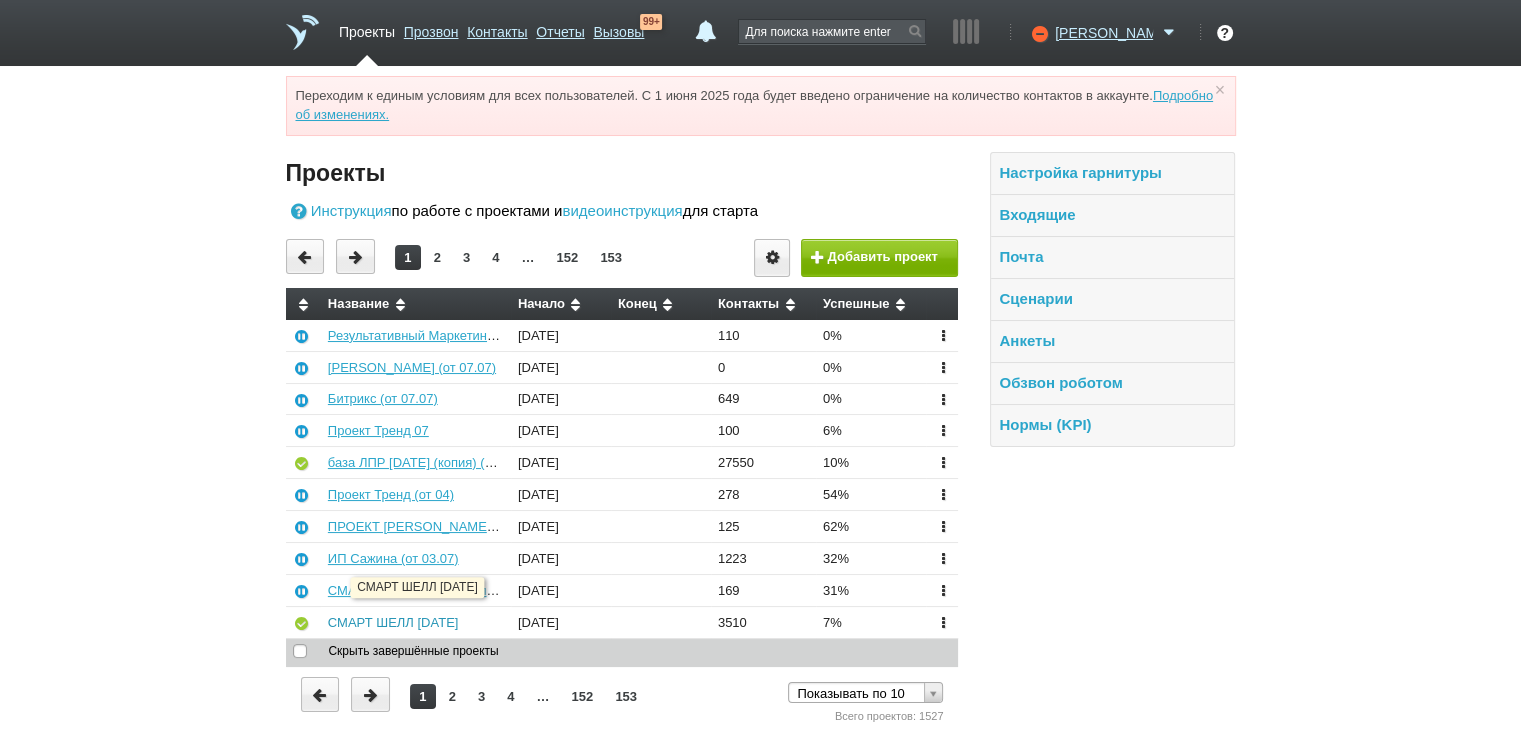click on "СМАРТ ШЕЛЛ [DATE]" at bounding box center [393, 622] 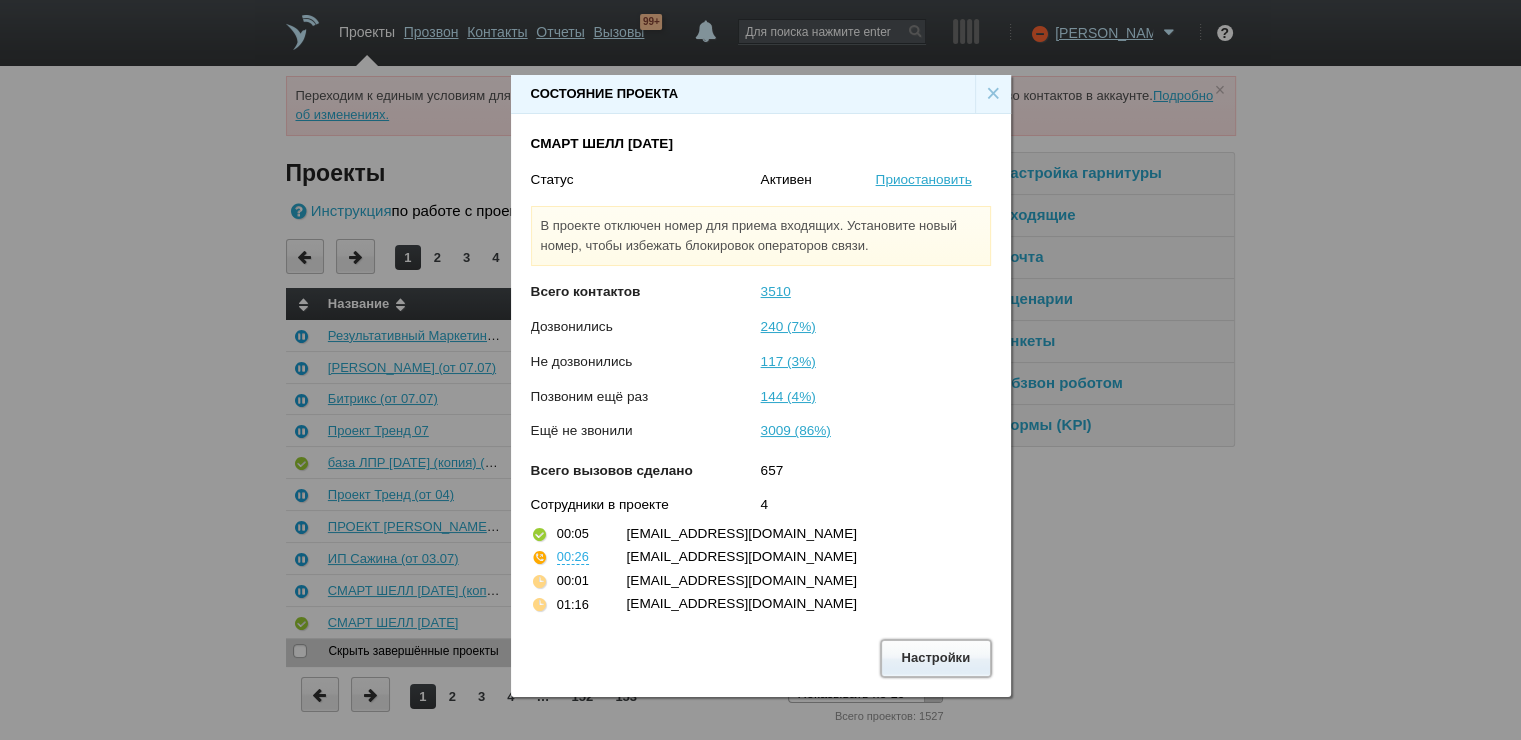 click on "Настройки" at bounding box center [936, 658] 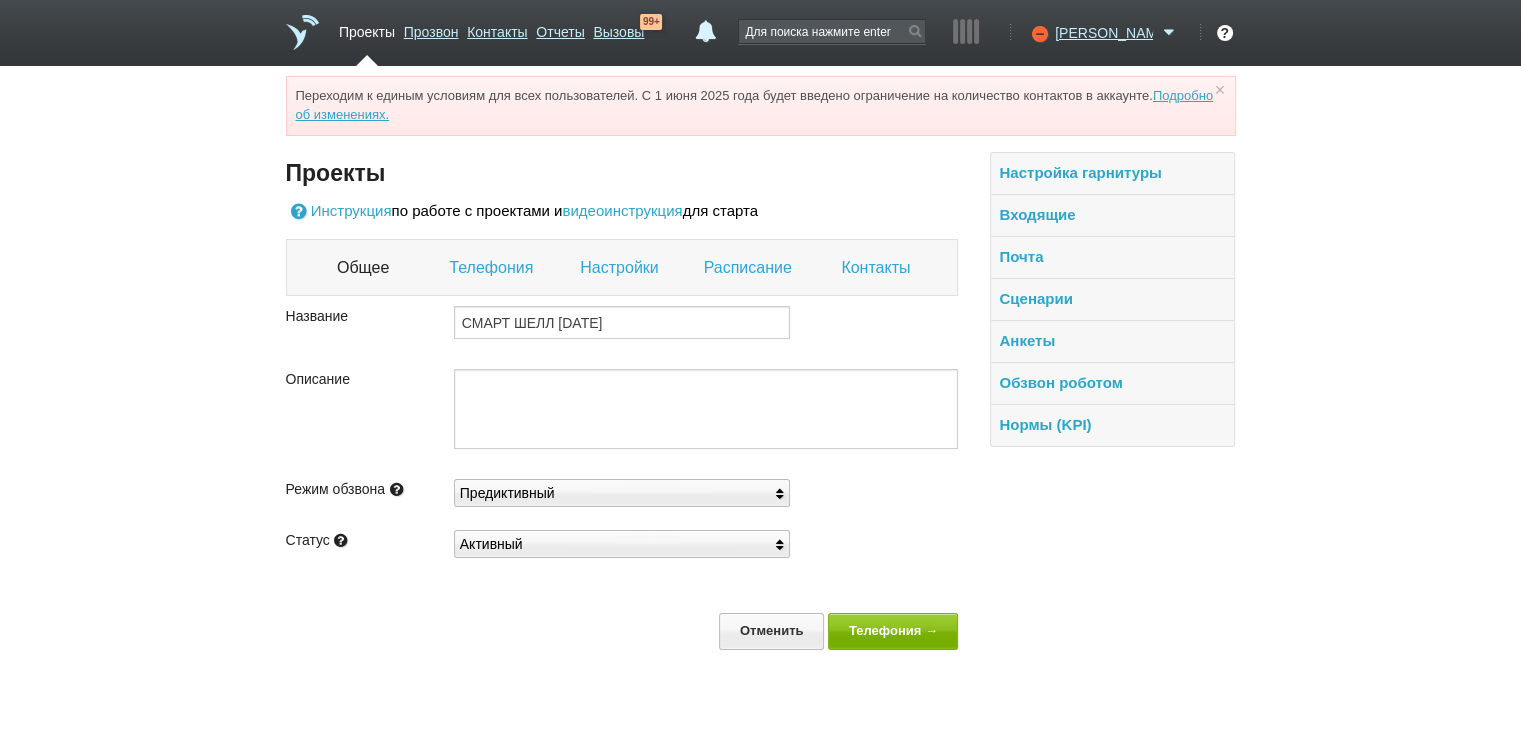 click on "Телефония" at bounding box center (493, 268) 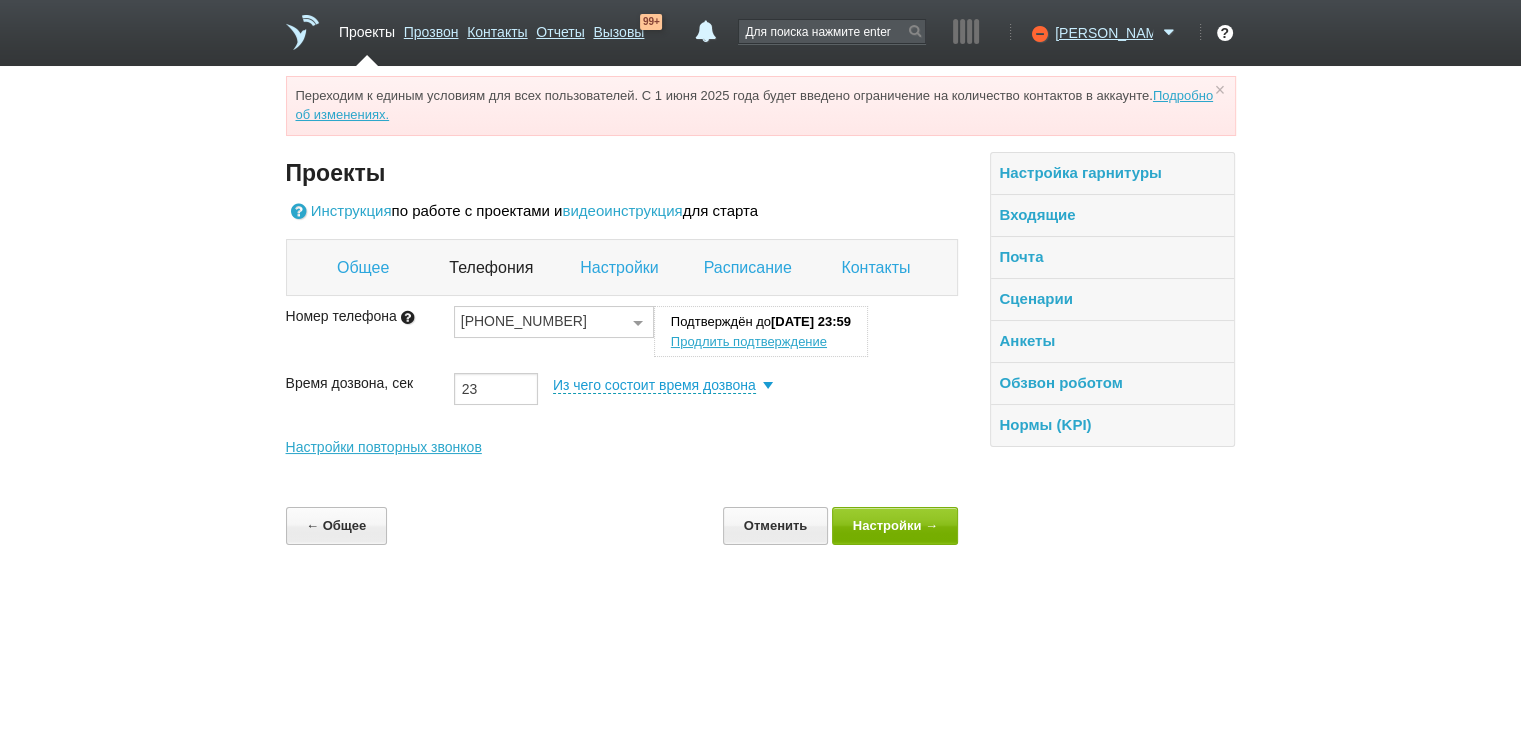 click on "Настройки" at bounding box center [621, 268] 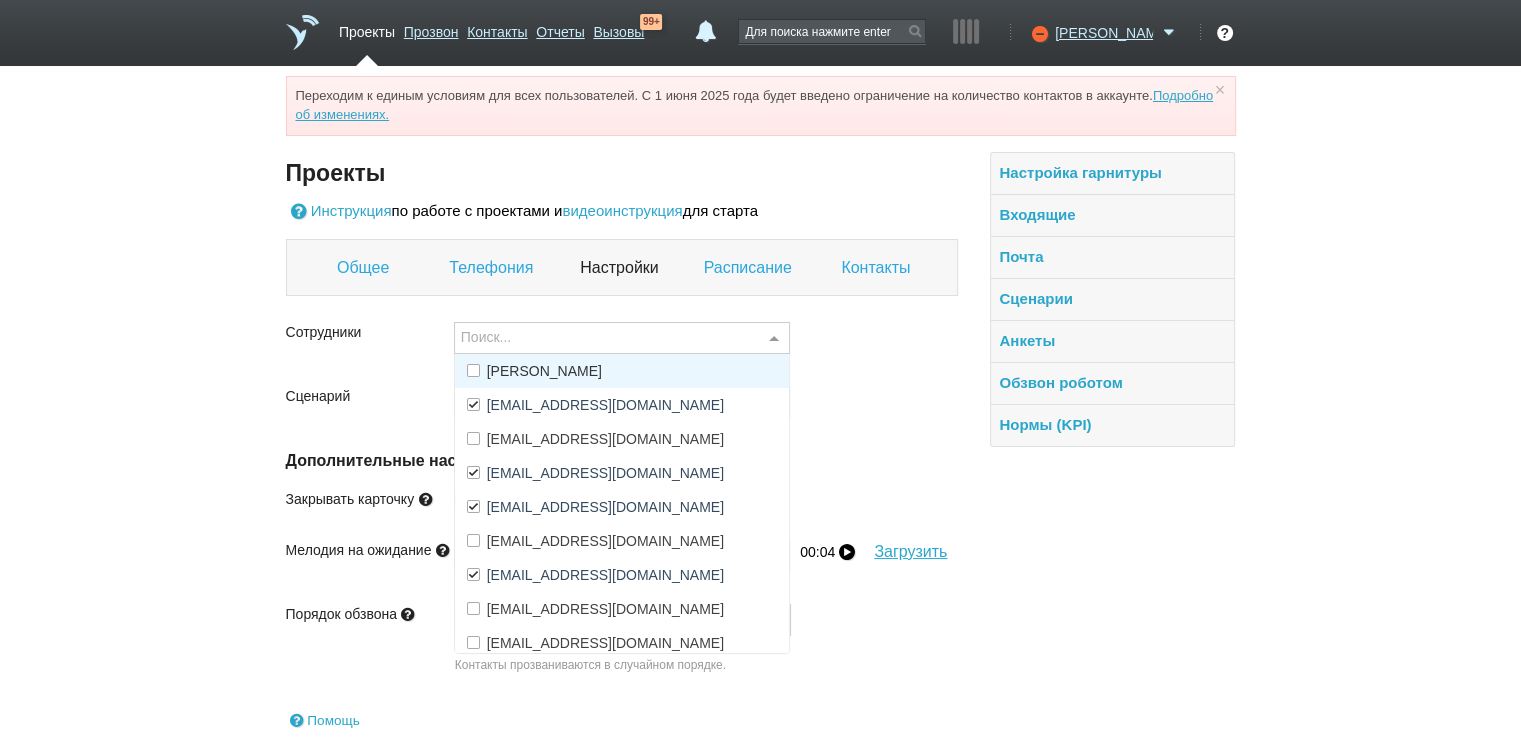 click on "[PERSON_NAME]" at bounding box center (544, 371) 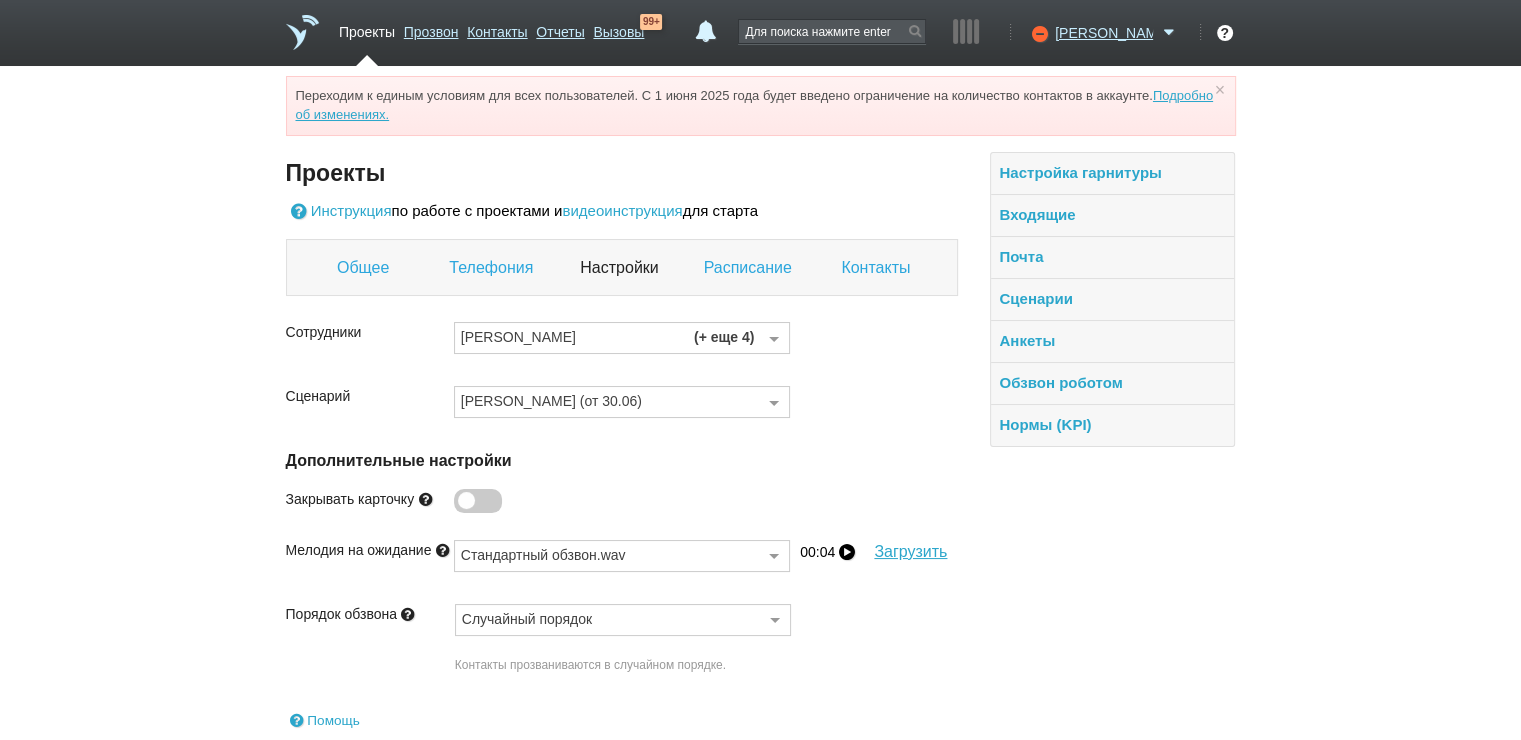 click on "Переходим к единым условиям для всех пользователей. С [DATE] будет введено ограничение на количество контактов в аккаунте.  Подробно об изменениях.
×
Вы можете звонить напрямую из строки поиска - введите номер и нажмите "Позвонить"
Проекты  Инструкция  по работе с проектами и  видеоинструкция  для старта Общее Телефония Настройки Расписание Контакты Сотрудники [PERSON_NAME] (+ еще 4) Выберите сотрудников [PERSON_NAME] [EMAIL_ADDRESS][DOMAIN_NAME] [EMAIL_ADDRESS][DOMAIN_NAME] [EMAIL_ADDRESS][DOMAIN_NAME] Statura STIK" at bounding box center [760, 462] 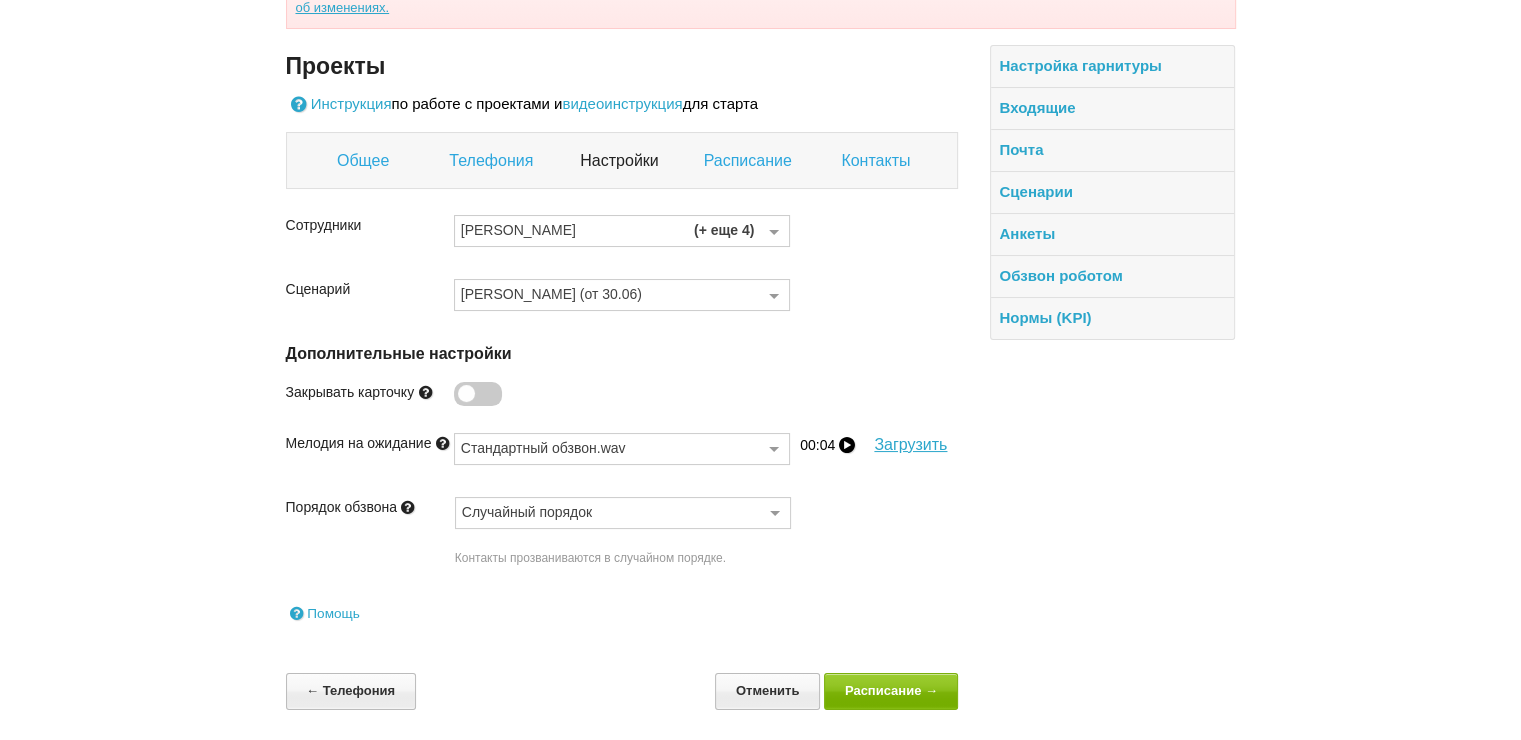 scroll, scrollTop: 108, scrollLeft: 0, axis: vertical 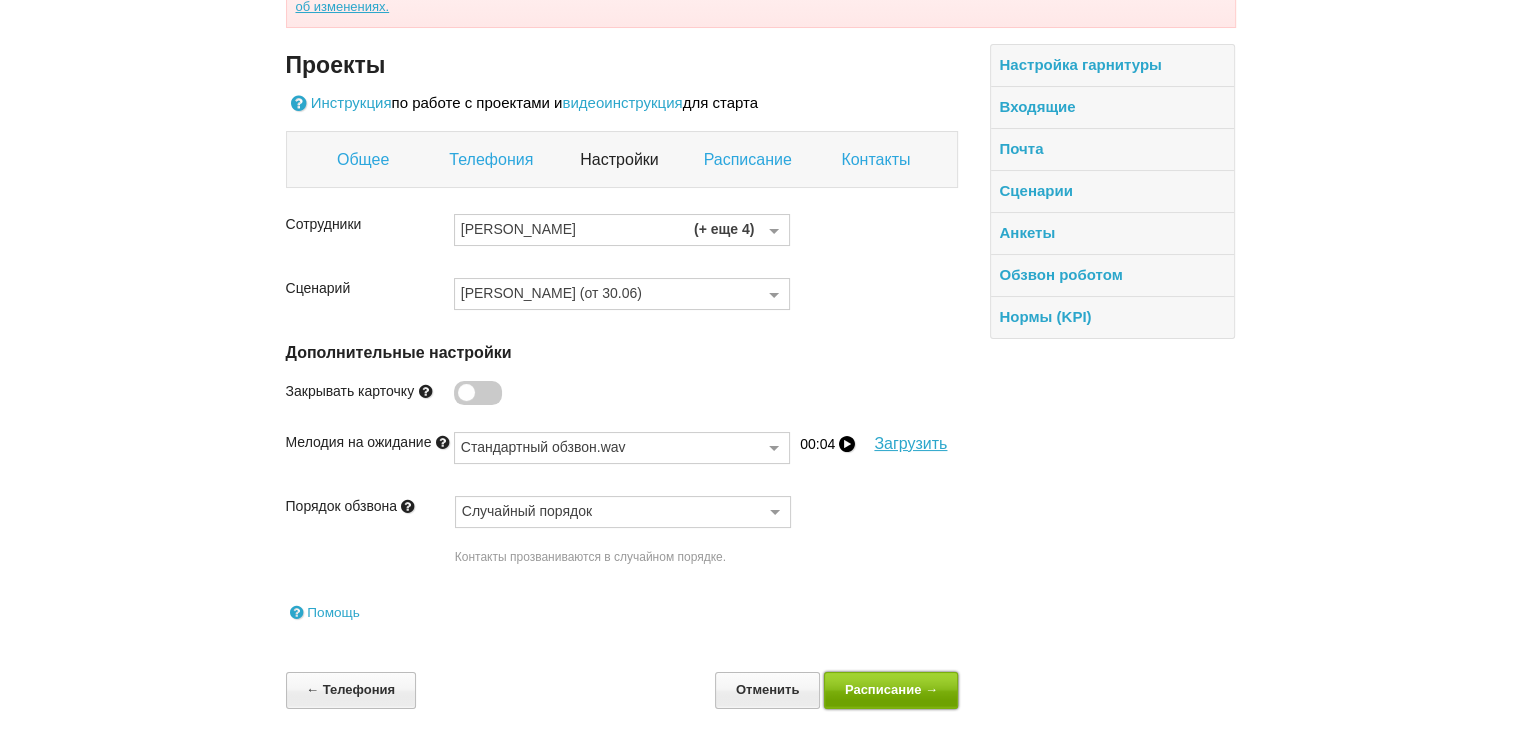 click on "Расписание →" at bounding box center (891, 690) 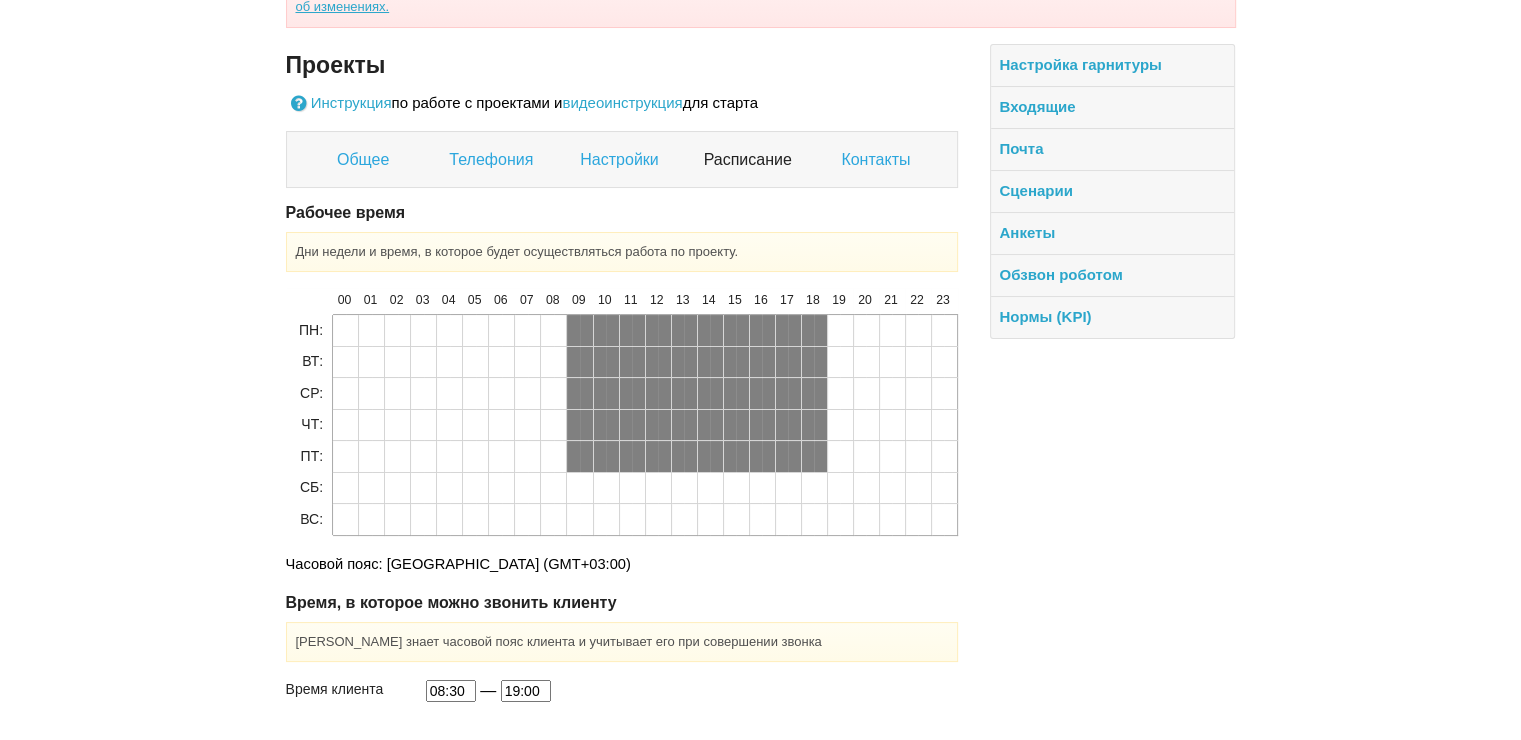 scroll, scrollTop: 0, scrollLeft: 0, axis: both 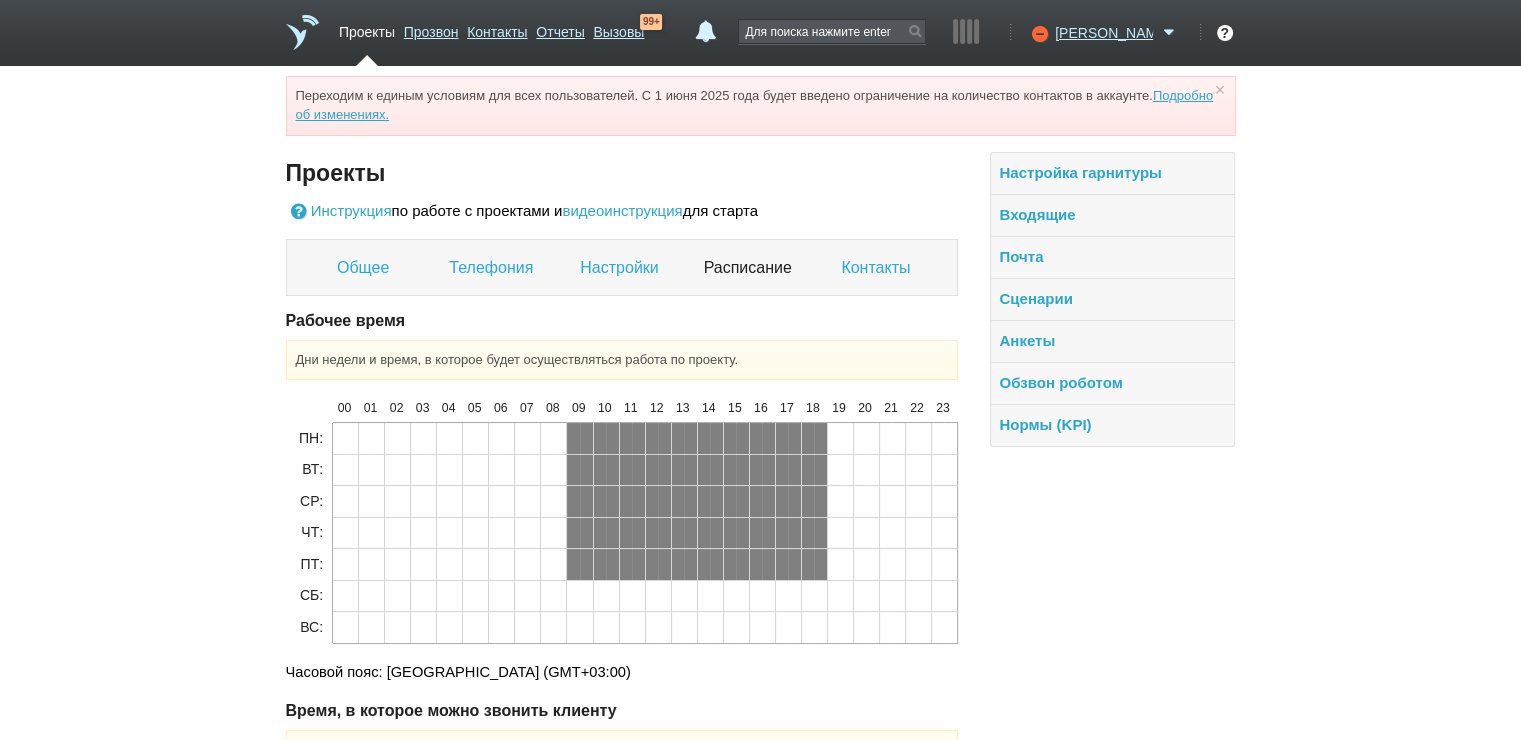 click on "Общее Телефония Настройки Расписание Контакты" at bounding box center (622, 268) 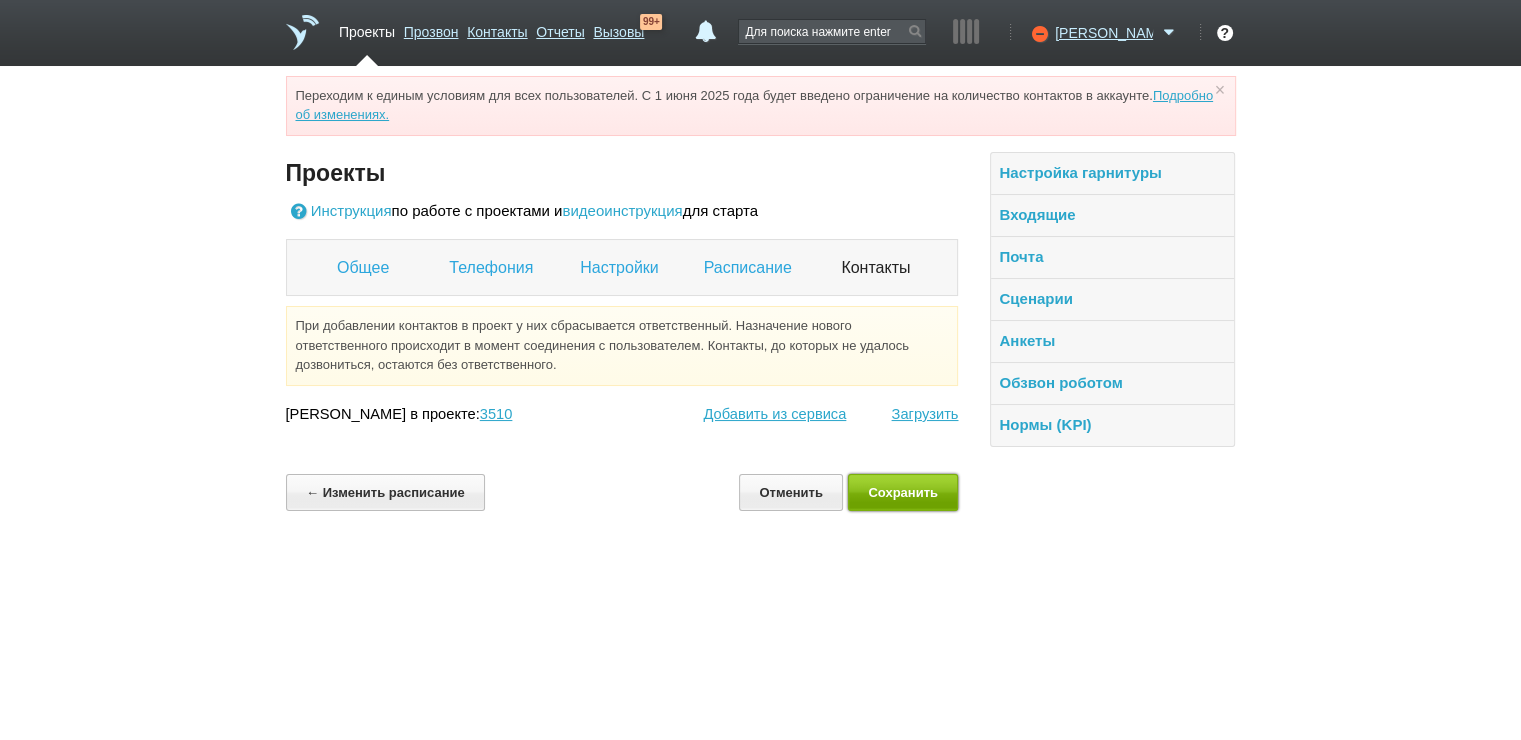 click on "Сохранить" at bounding box center [903, 492] 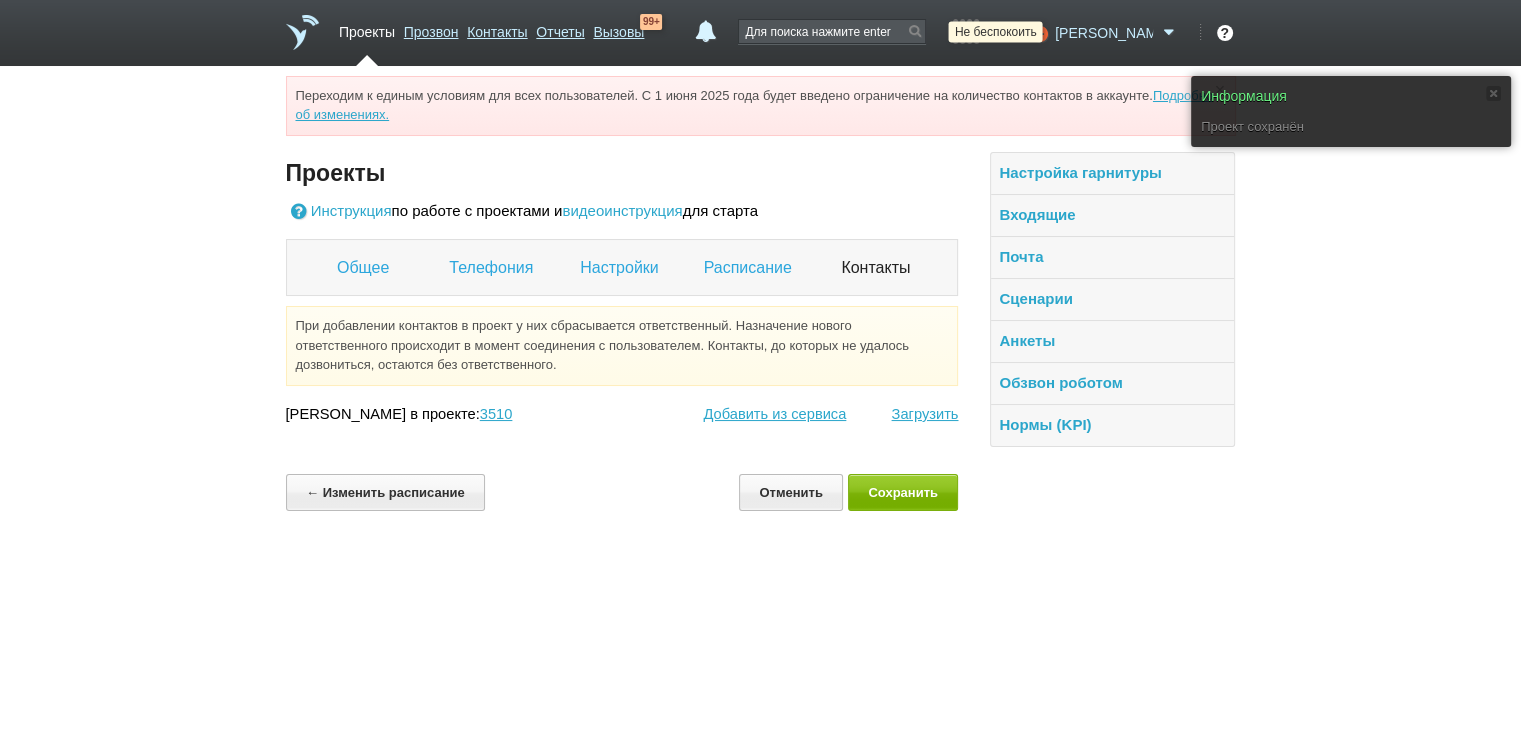 click at bounding box center [1037, 33] 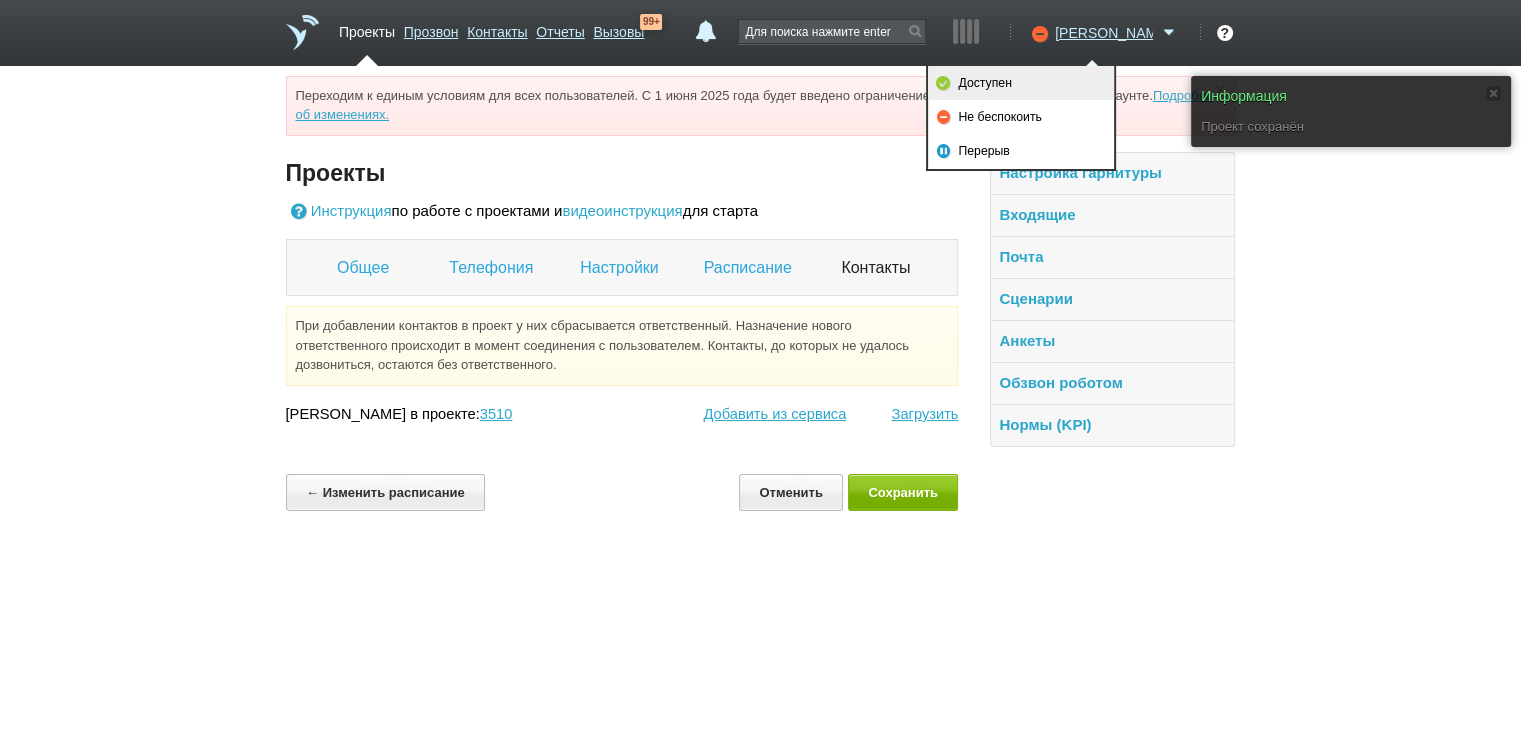 click on "Доступен" at bounding box center (1021, 83) 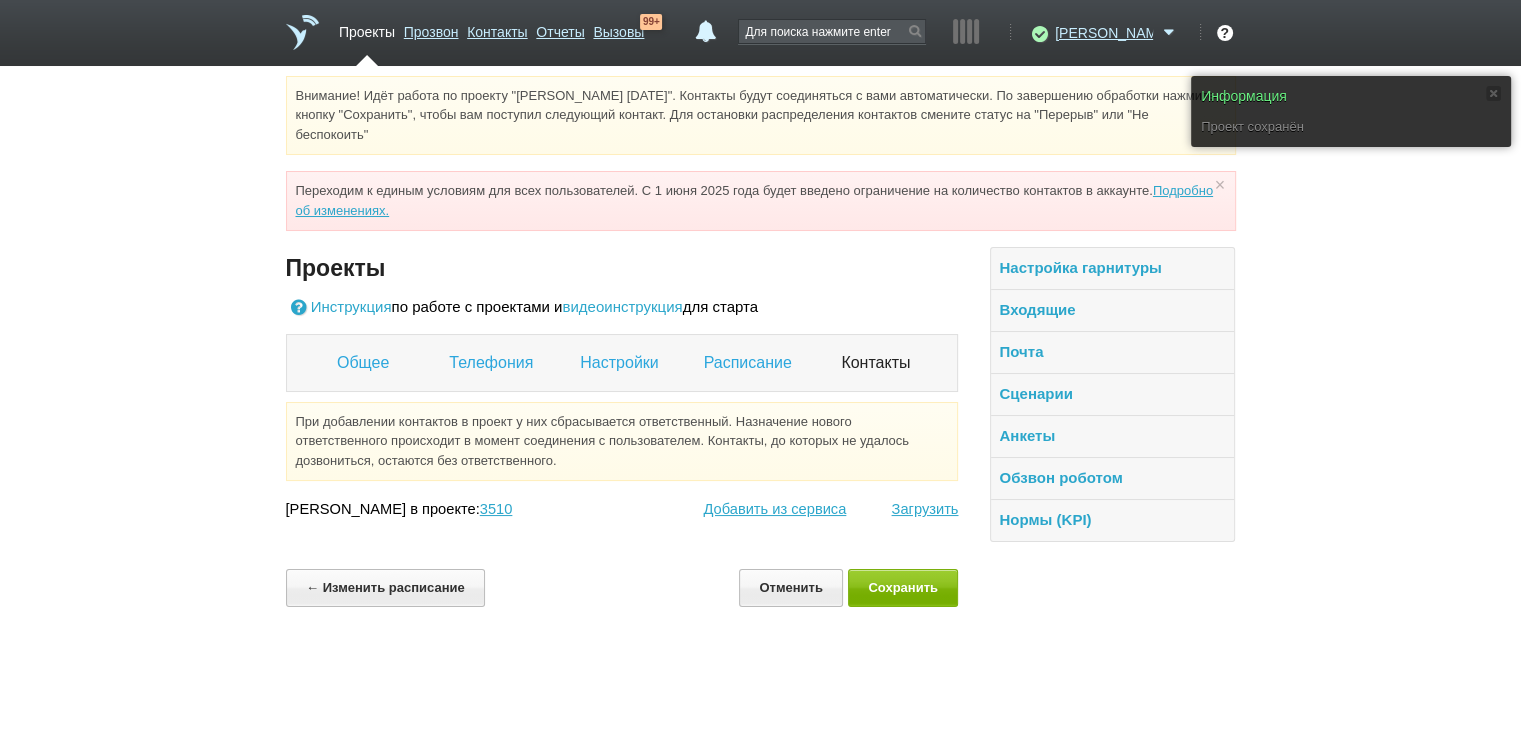 click at bounding box center [302, 32] 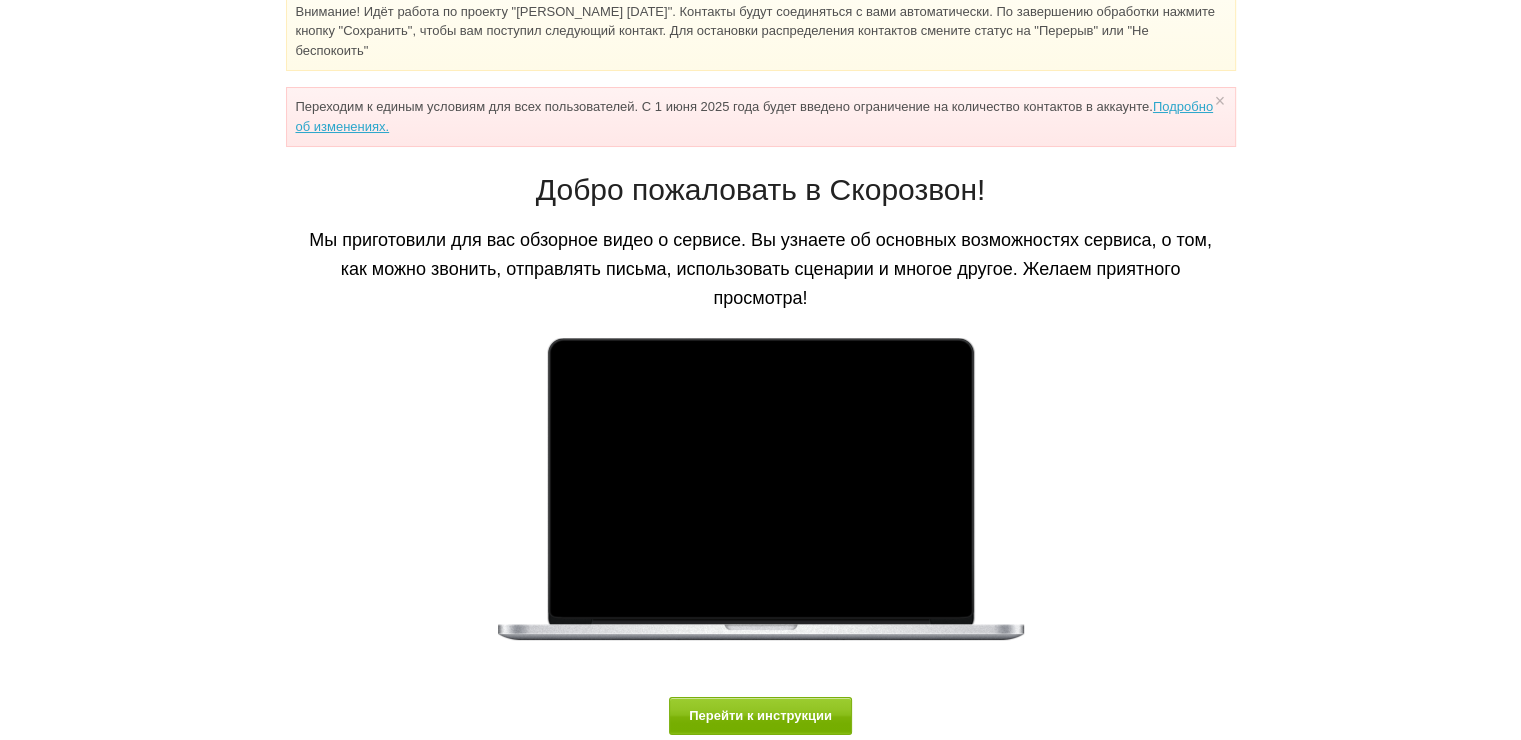 scroll, scrollTop: 0, scrollLeft: 0, axis: both 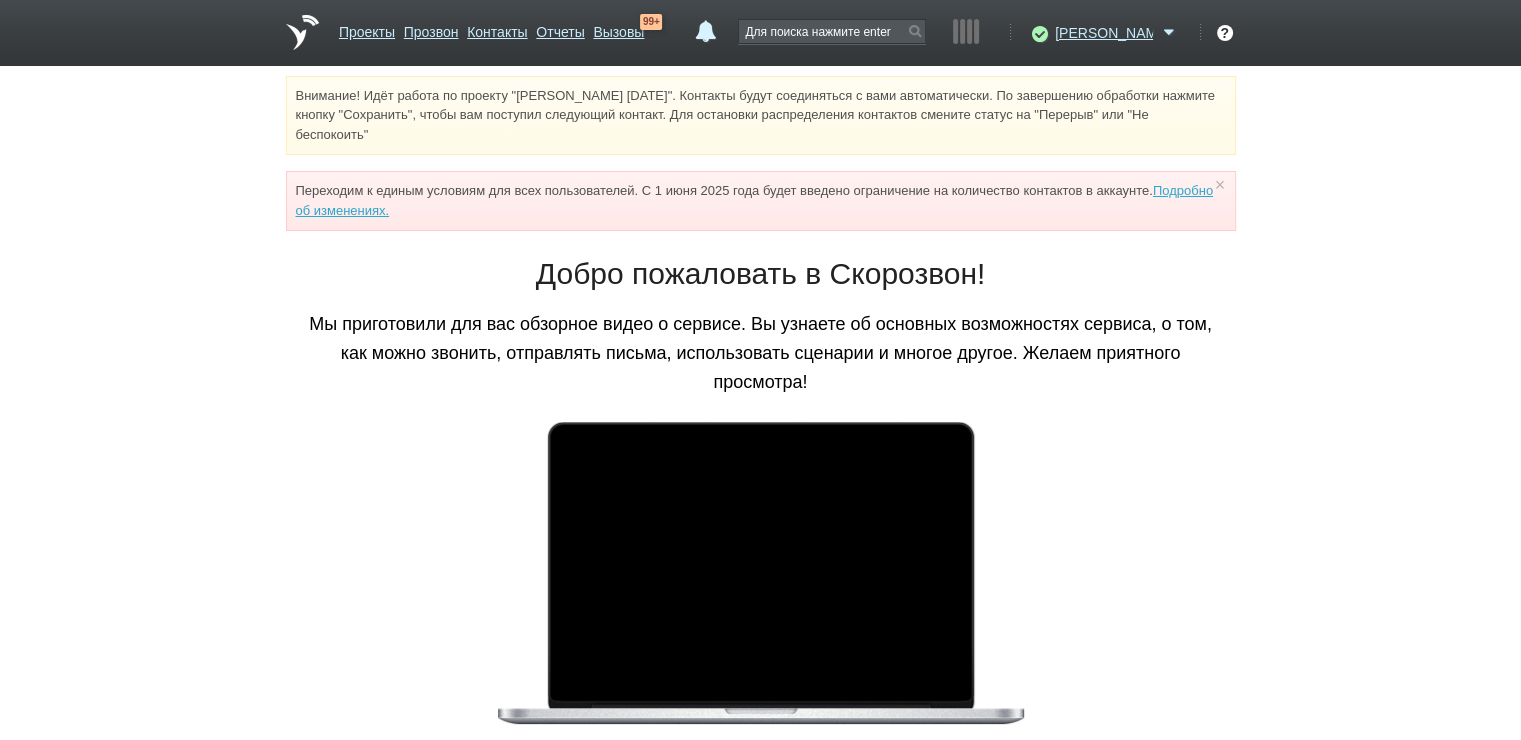 click on "Внимание! Идёт работа по проекту "[PERSON_NAME] [DATE]". Контакты будут соединяться с вами автоматически. По завершению обработки нажмите кнопку "Сохранить", чтобы вам поступил следующий контакт. Для остановки распределения контактов смените статус на "Перерыв" или "Не беспокоить"
Переходим к единым условиям для всех пользователей. С [DATE] будет введено ограничение на количество контактов в аккаунте.  Подробно об изменениях.
×
Вы можете звонить напрямую из строки поиска - введите номер и нажмите "Позвонить"" at bounding box center (760, 487) 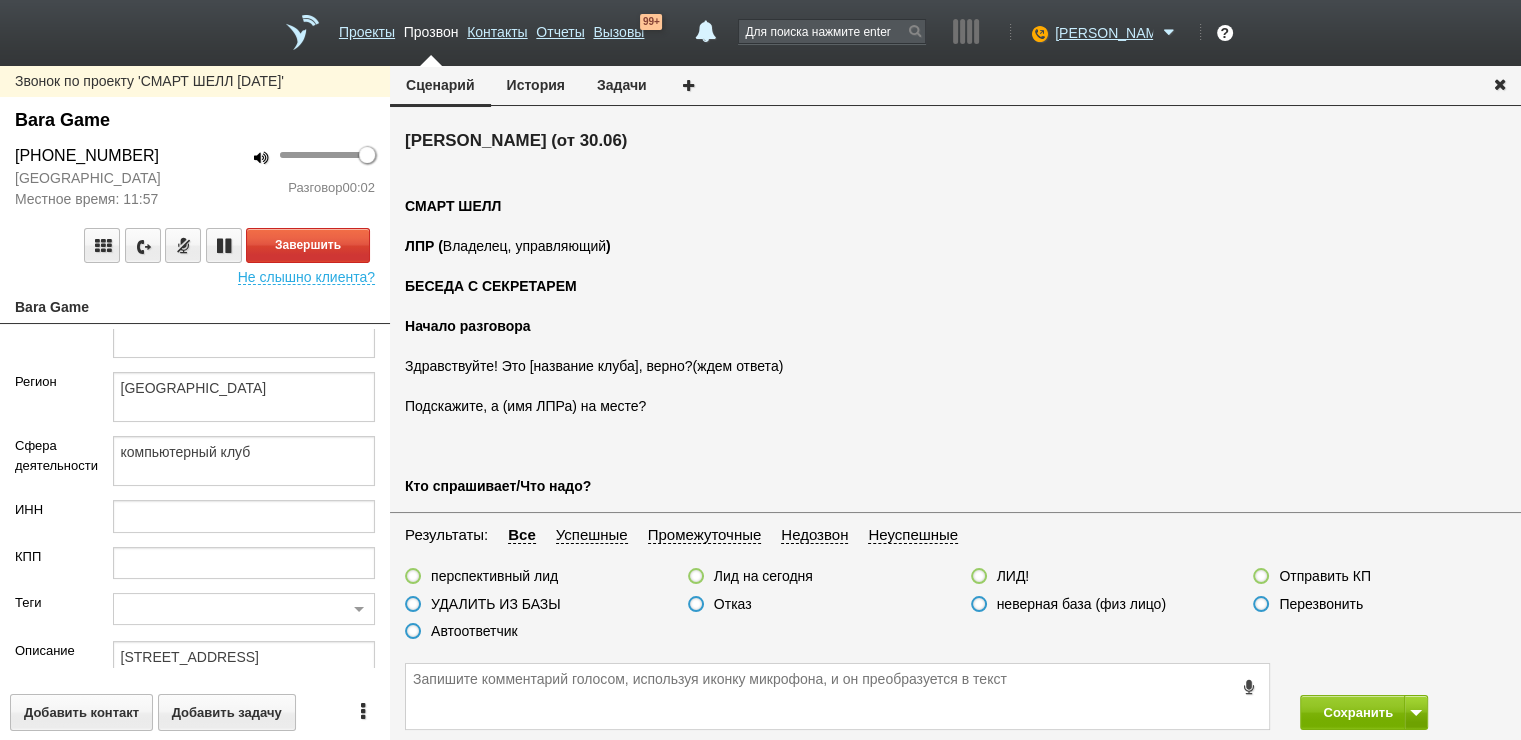 scroll, scrollTop: 300, scrollLeft: 0, axis: vertical 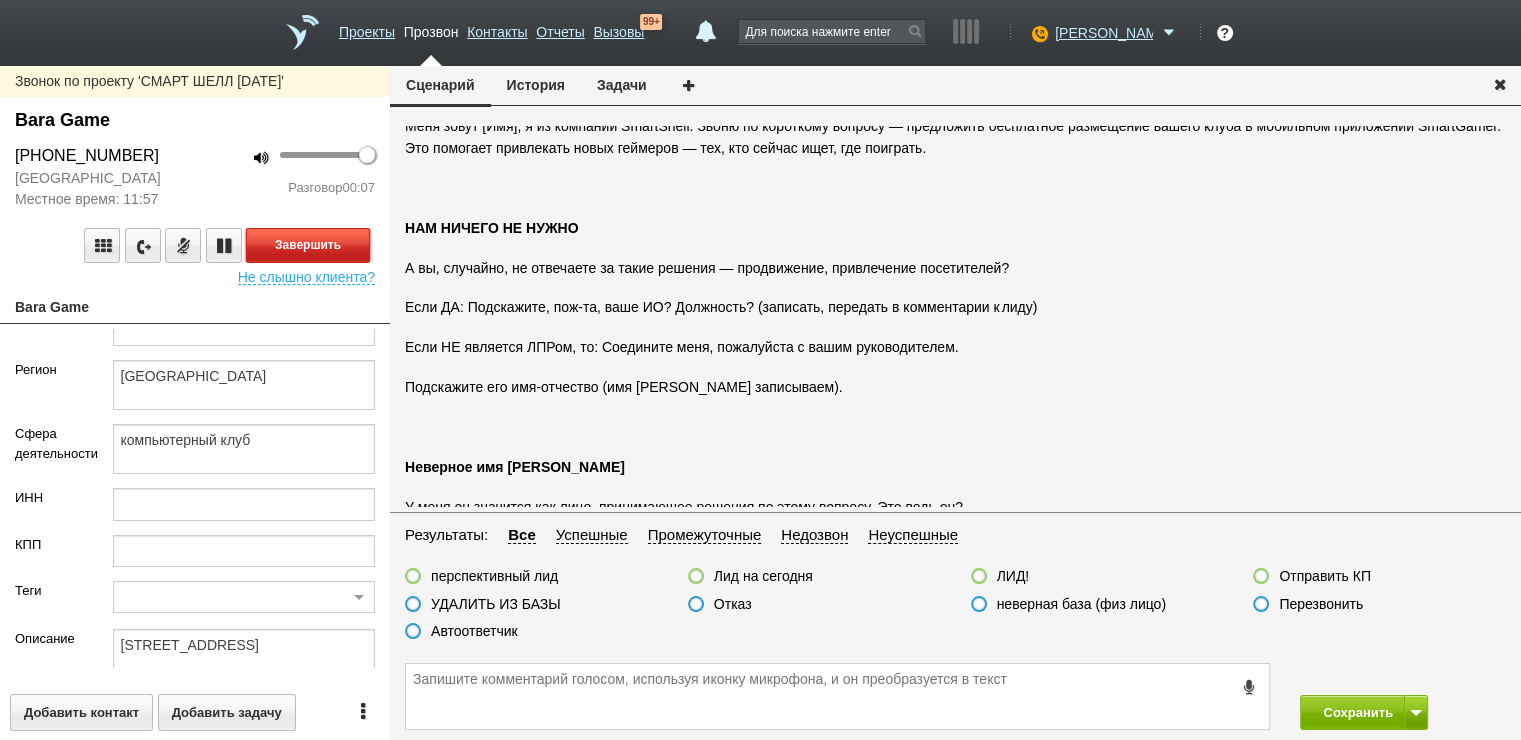 click on "Завершить" at bounding box center [308, 245] 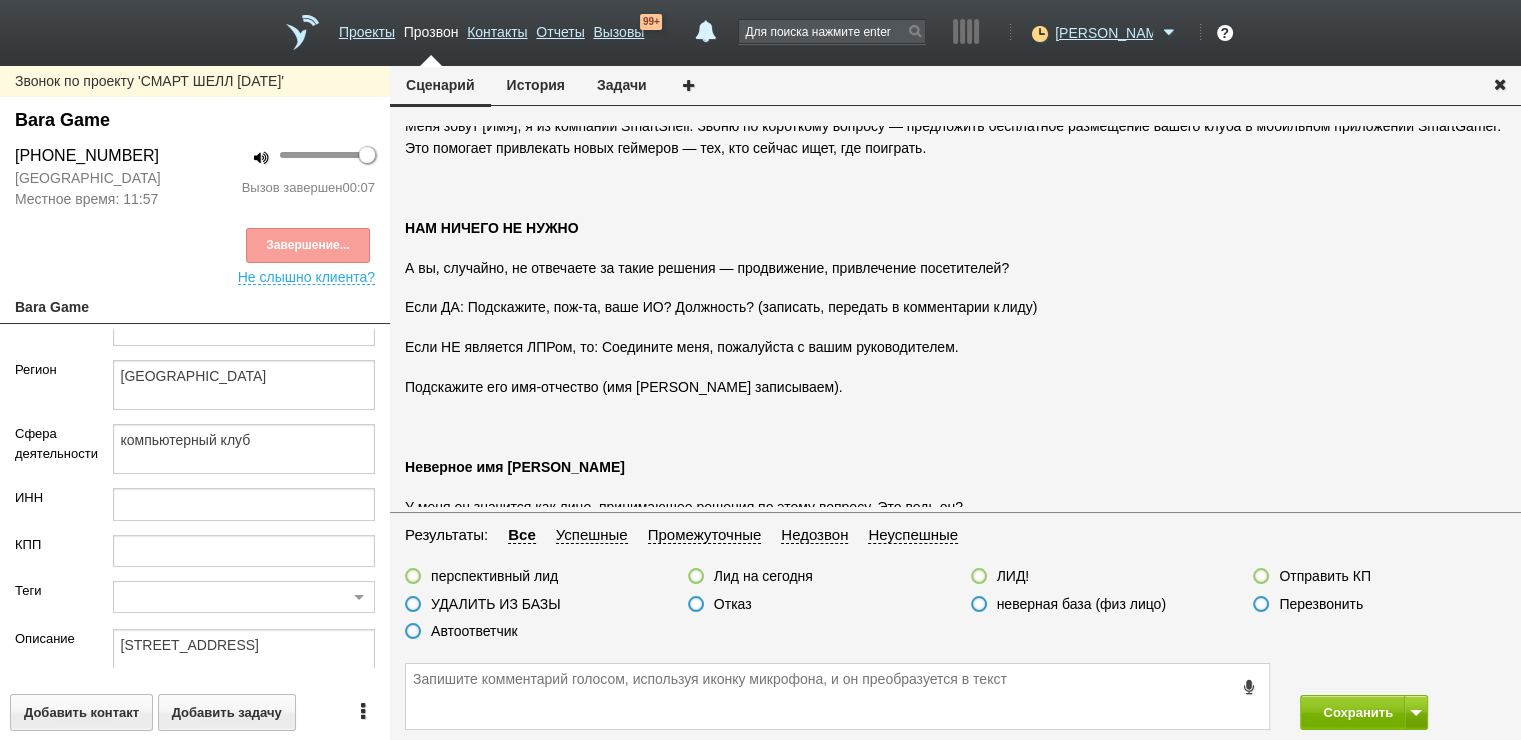 click on "Автоответчик" at bounding box center [474, 631] 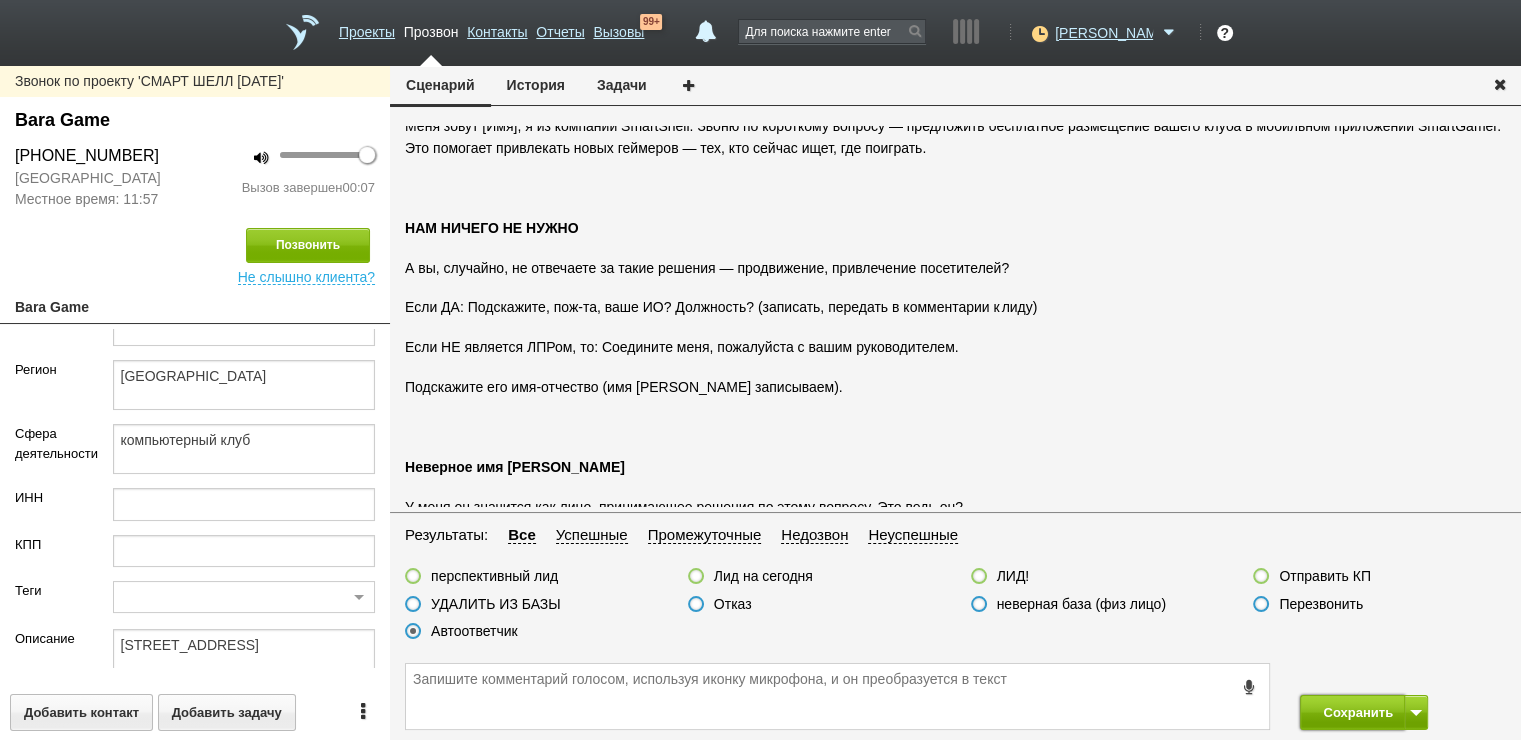 click on "Сохранить" at bounding box center [1352, 712] 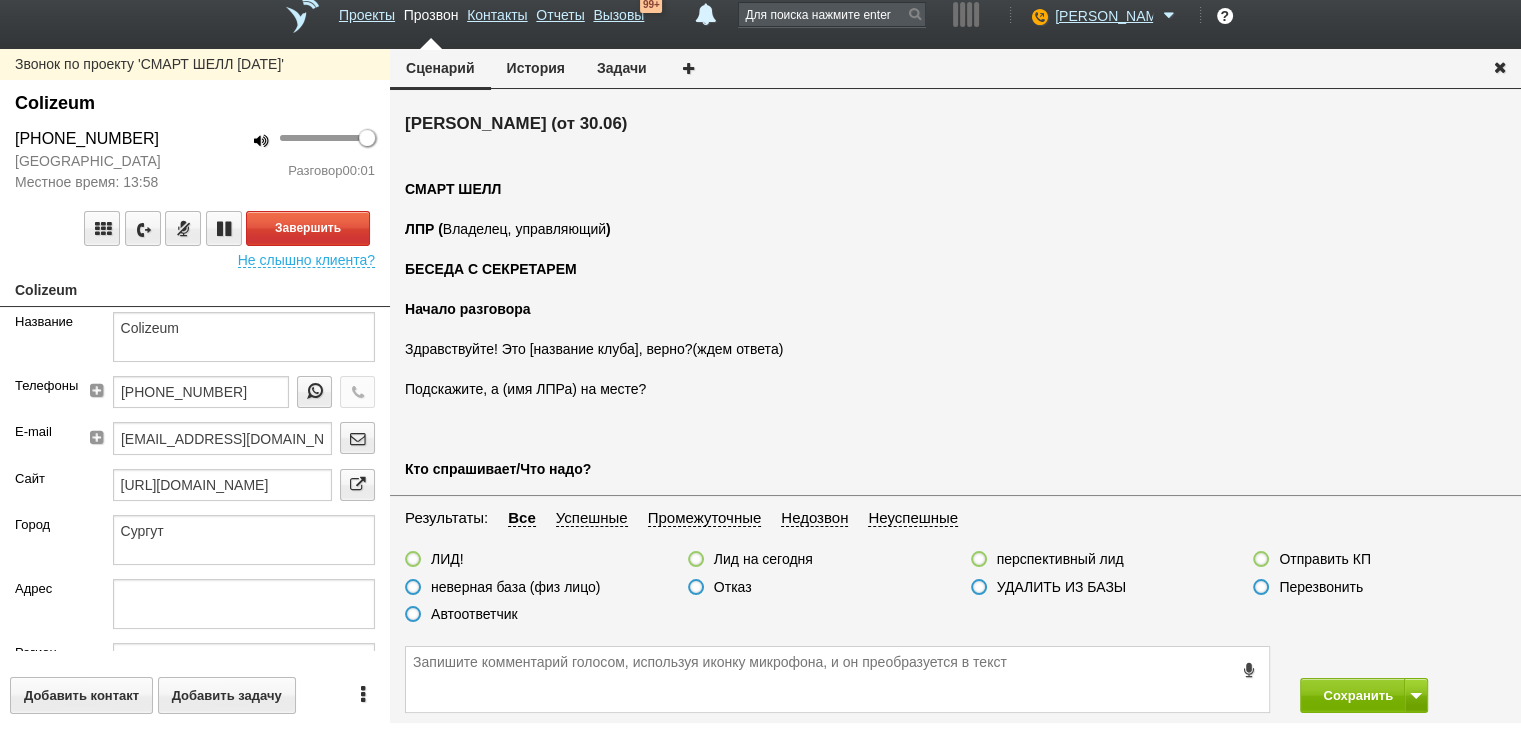 scroll, scrollTop: 22, scrollLeft: 0, axis: vertical 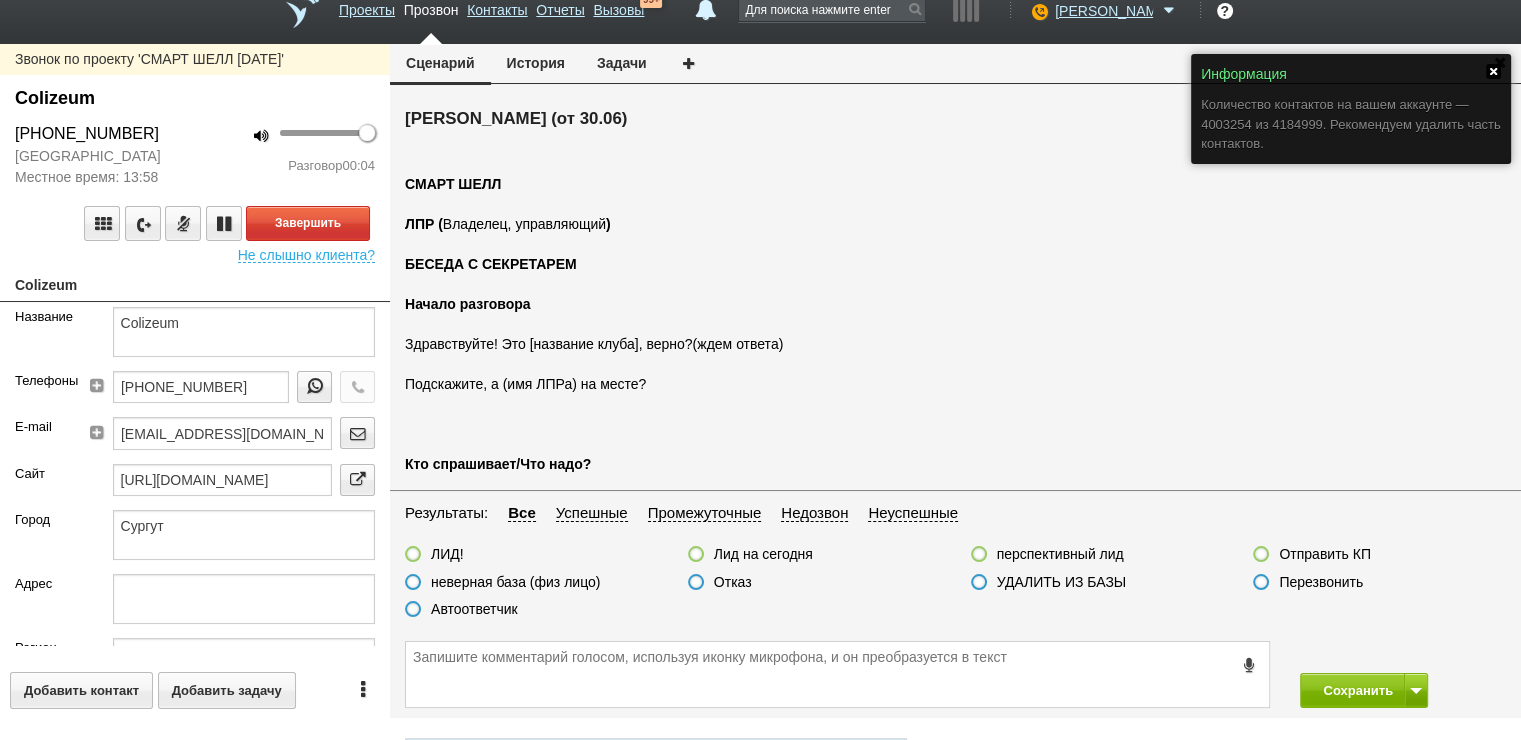 click at bounding box center [1493, 71] 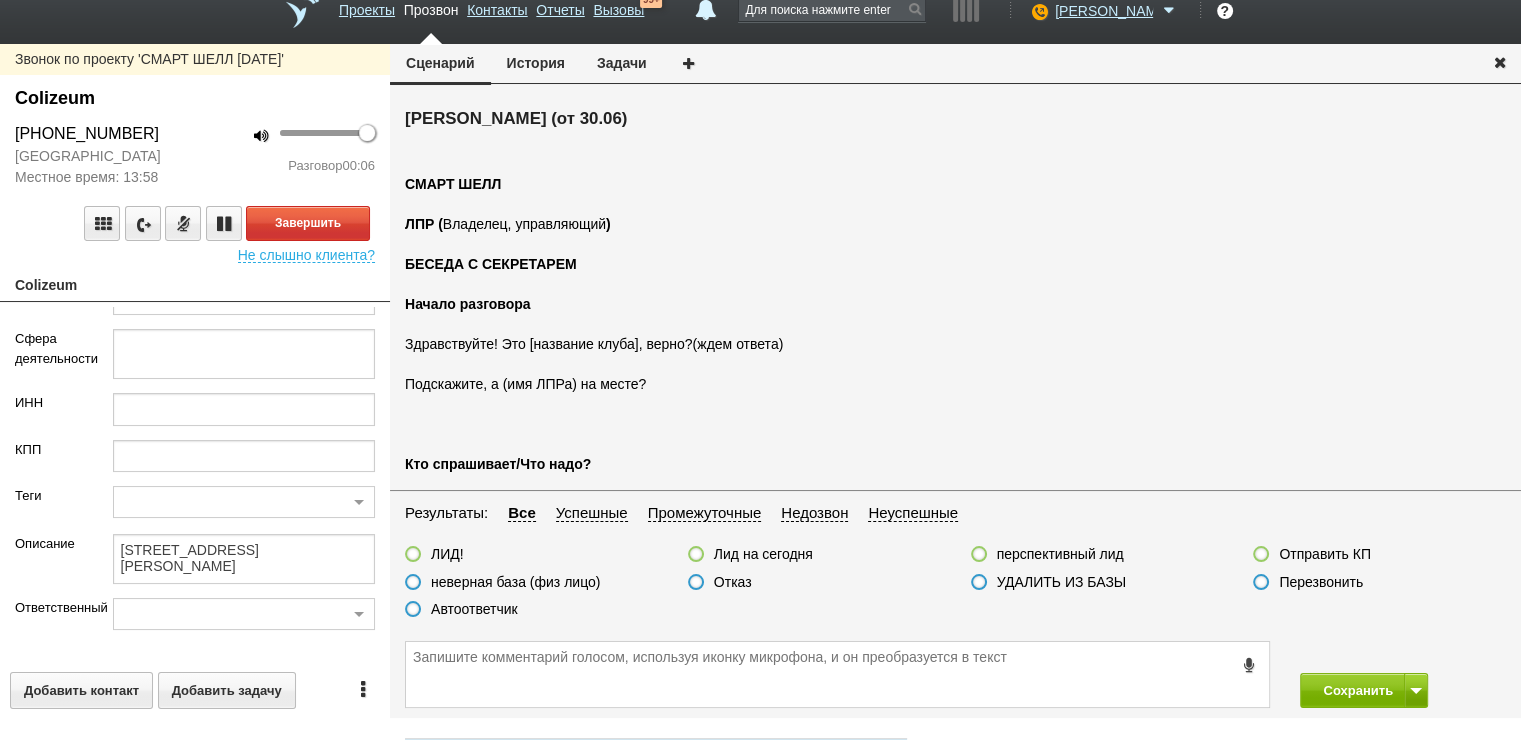 scroll, scrollTop: 0, scrollLeft: 0, axis: both 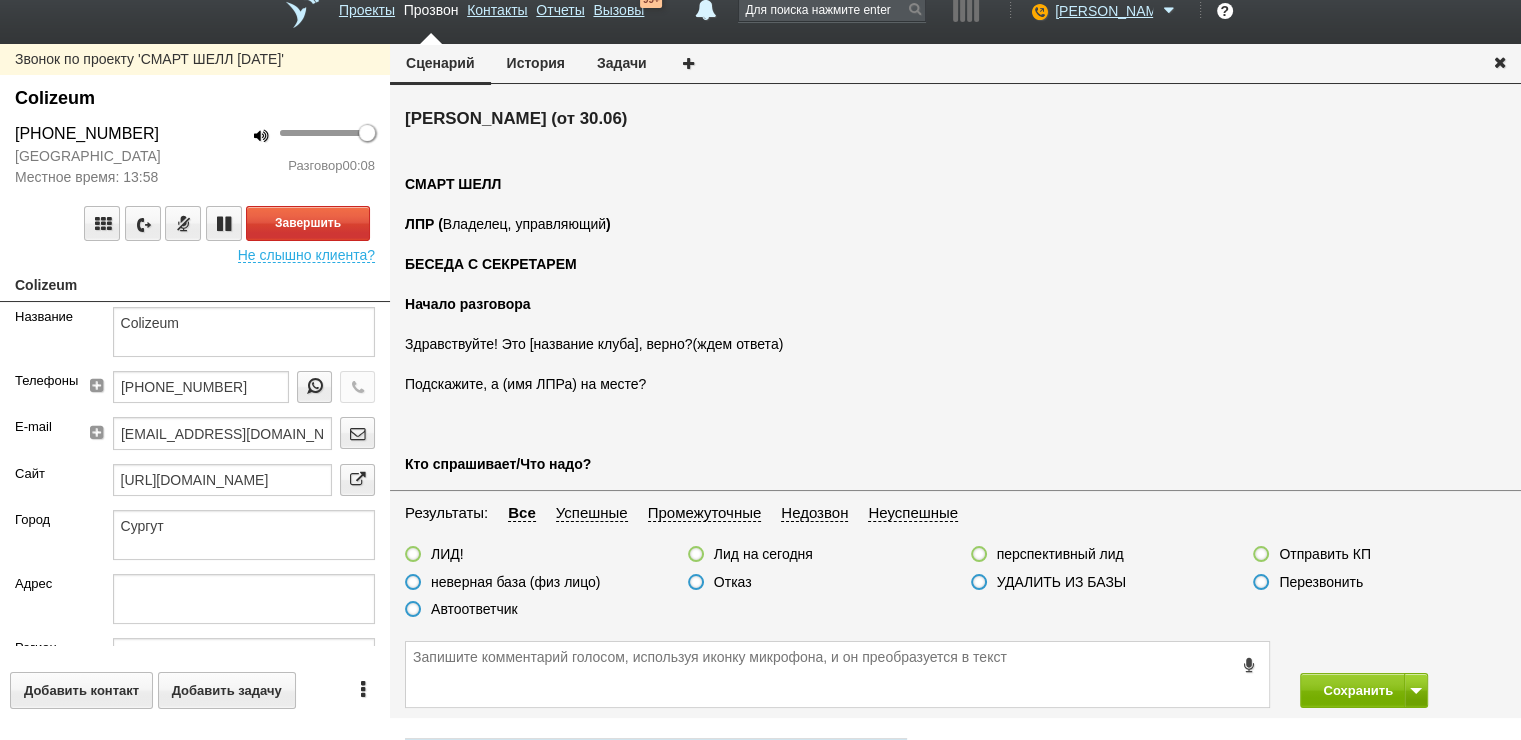 click on "Завершить Не слышно клиента?" at bounding box center [195, 225] 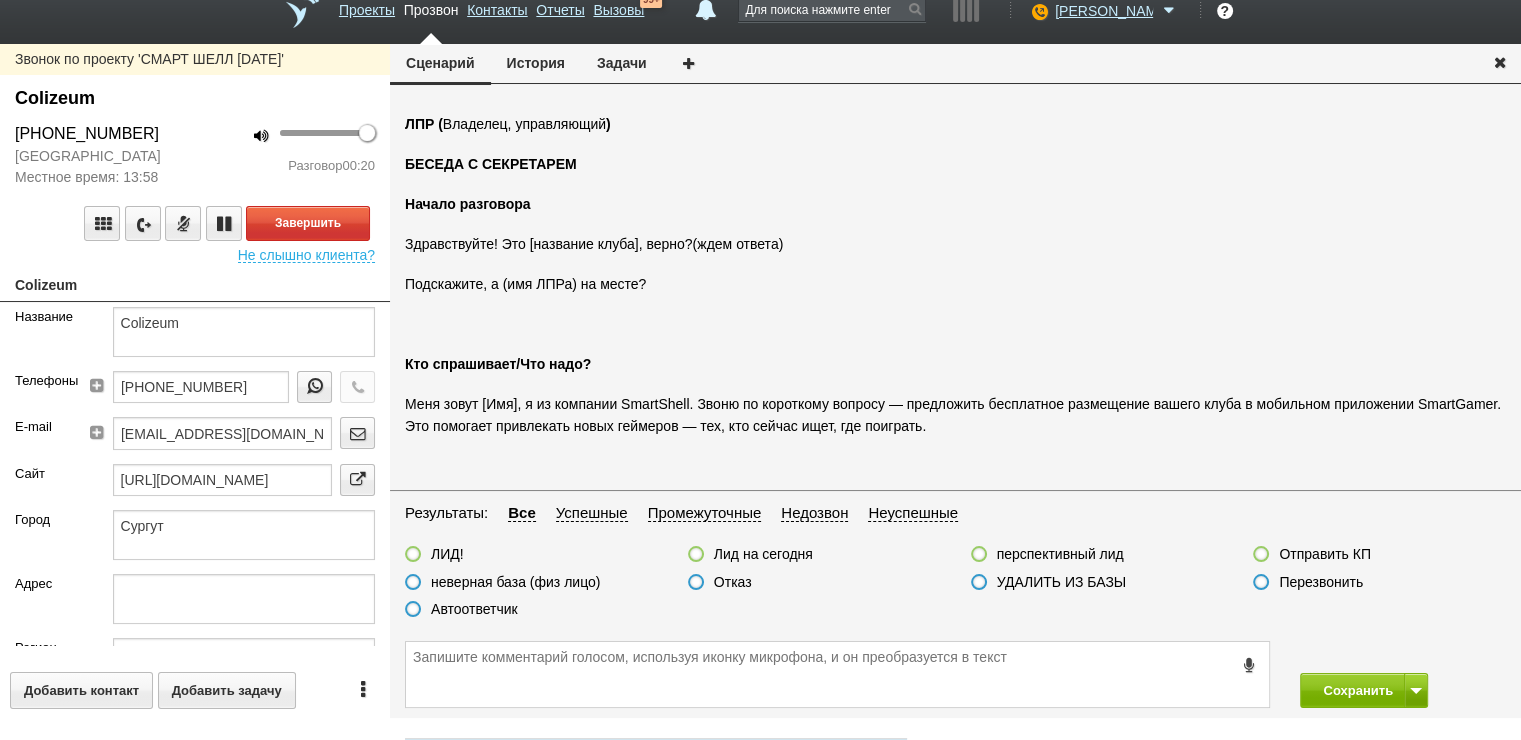 scroll, scrollTop: 200, scrollLeft: 0, axis: vertical 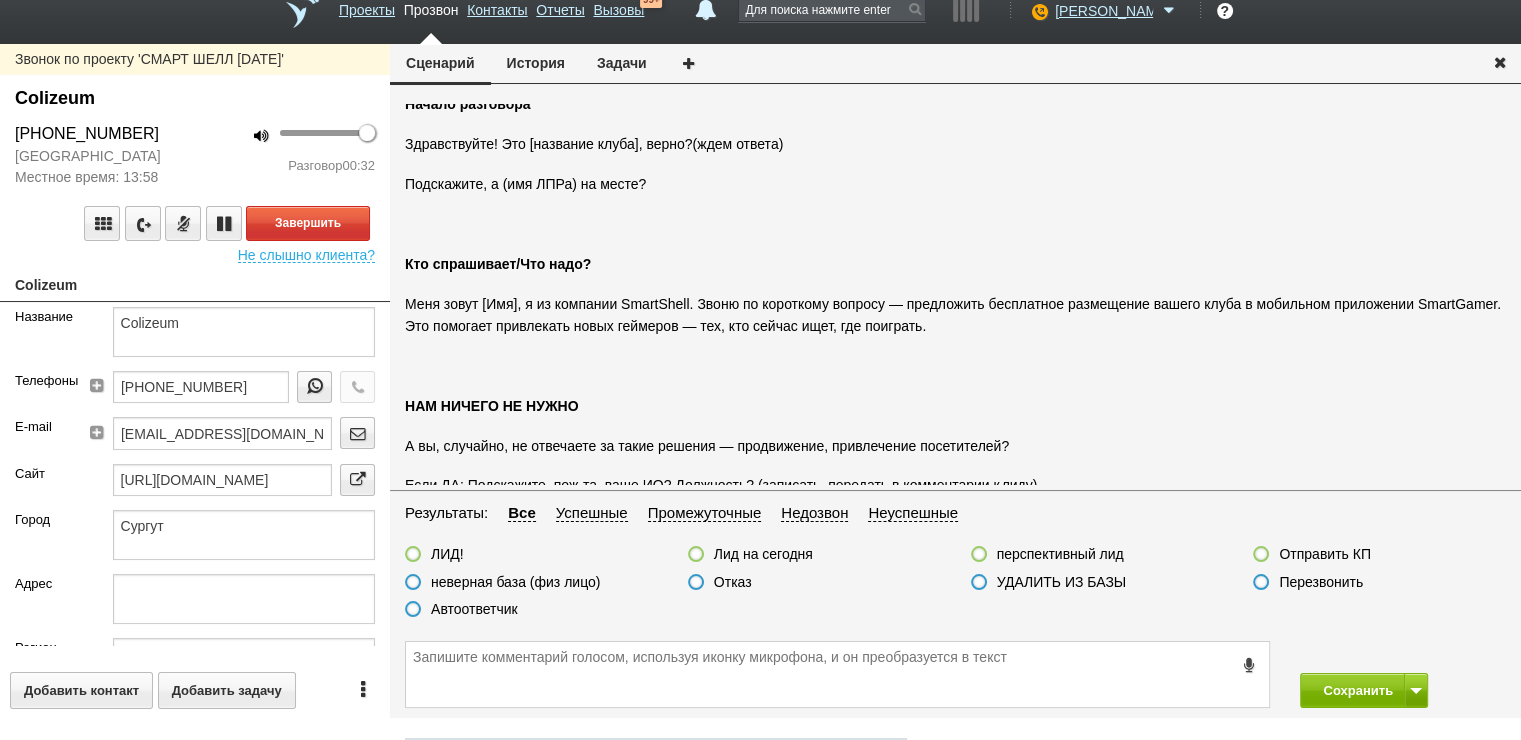 click on "Завершить Не слышно клиента?" at bounding box center (195, 225) 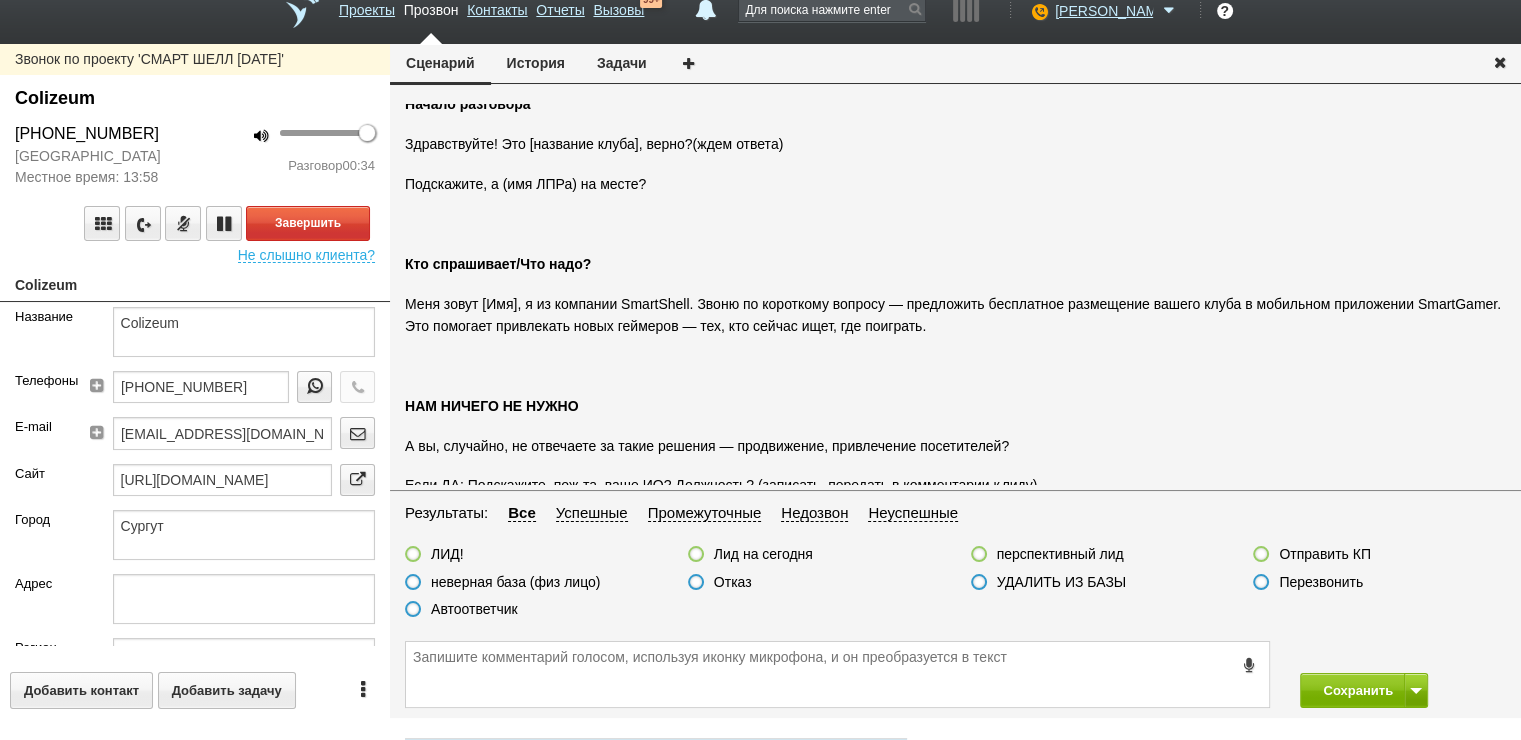 scroll, scrollTop: 20, scrollLeft: 0, axis: vertical 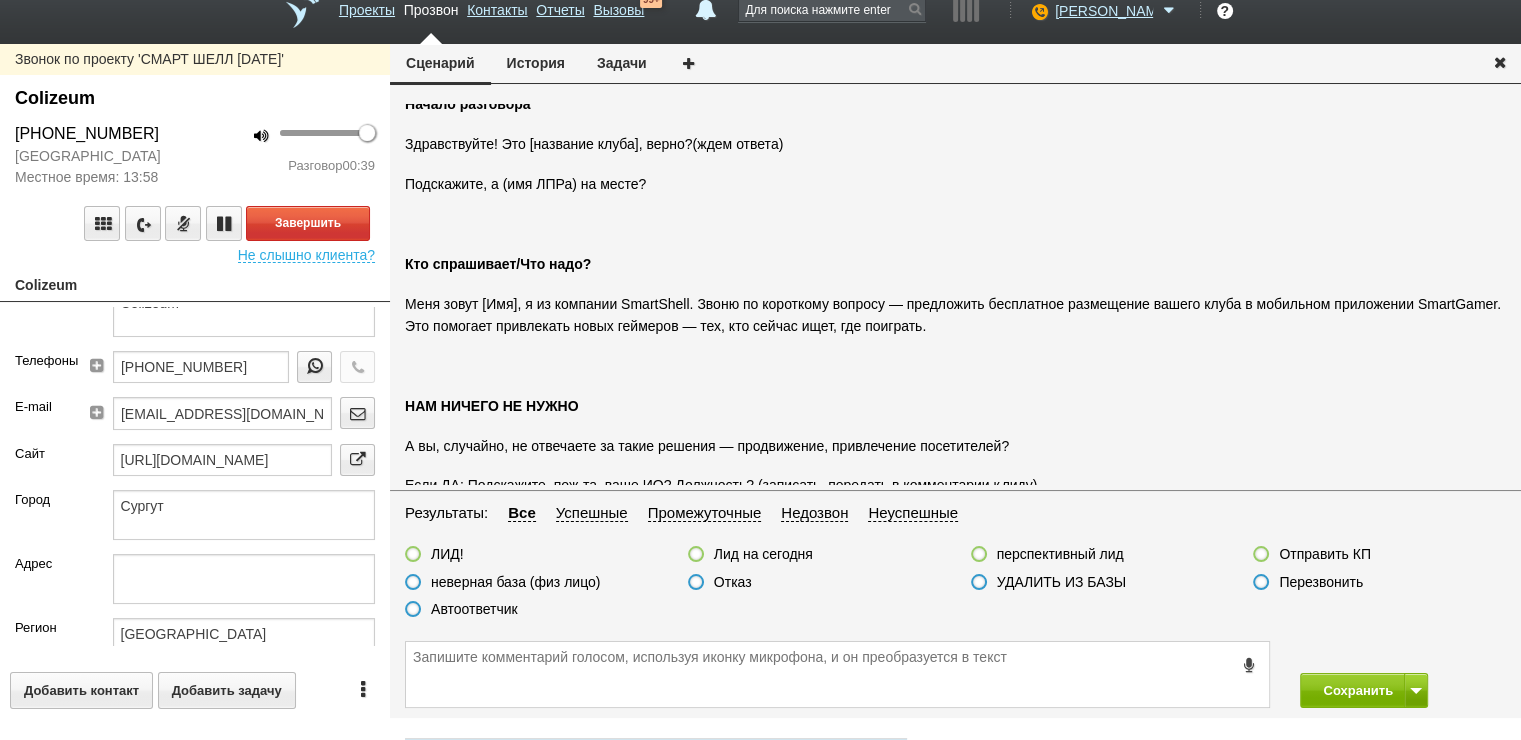 click on "СМАРТ ШЕЛЛ
ЛПР ( Владелец, управляющий )
БЕСЕДА С СЕКРЕТАРЕМ
Начало разговора
Здравствуйте! Это [название клуба], верно?(ждем ответа)
Подскажите, а (имя ЛПРа) на месте?
Кто спрашивает/Что надо?
Меня зовут [Имя], я из компании SmartShell. Звоню по короткому вопросу — предложить бесплатное размещение вашего клуба в мобильном приложении SmartGamer. Это помогает привлекать новых геймеров — тех, кто сейчас ищет, где поиграть.
НАМ НИЧЕГО НЕ НУЖНО
А вы, случайно, не отвечаете за такие решения — продвижение, привлечение посетителей?" at bounding box center [955, 1846] 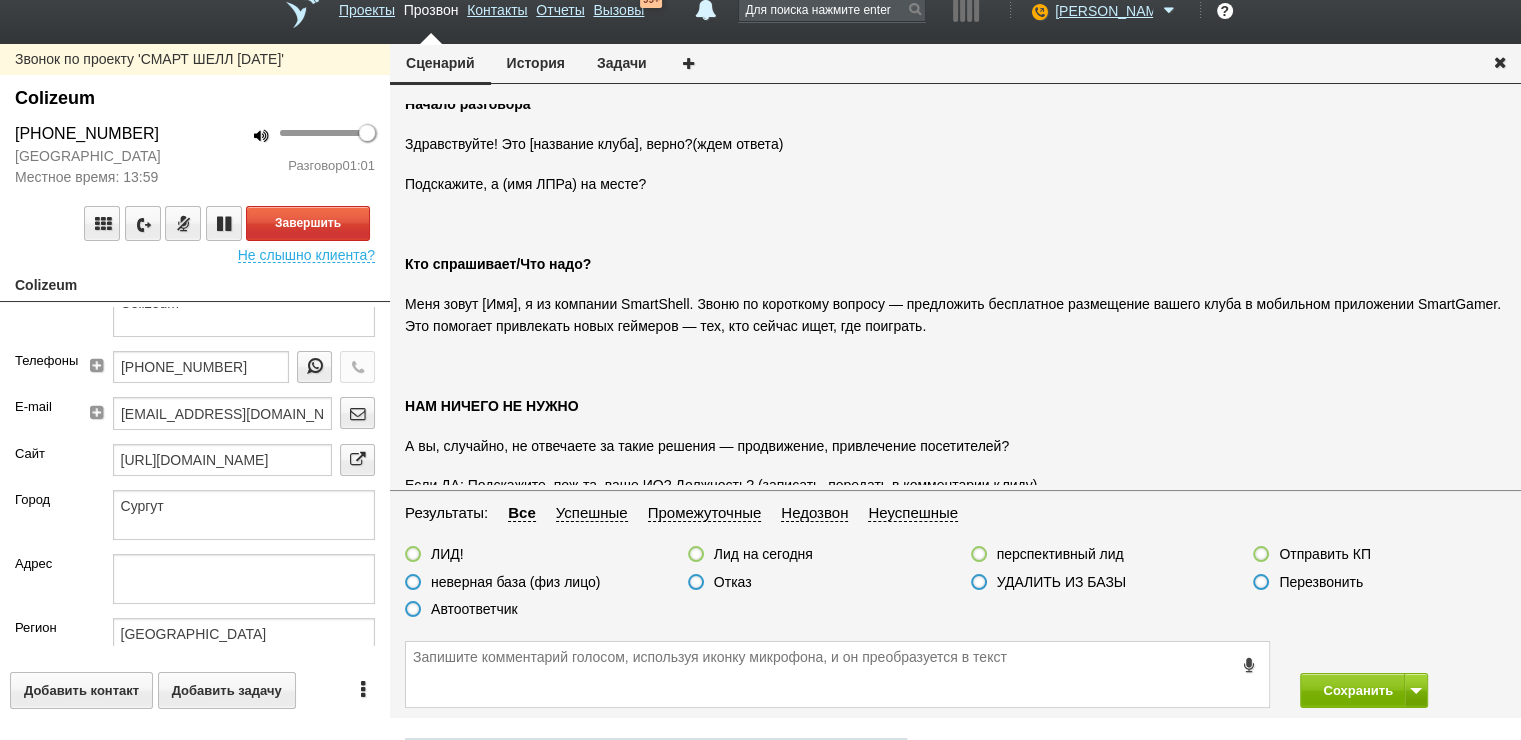 click on "Завершить" at bounding box center (195, 223) 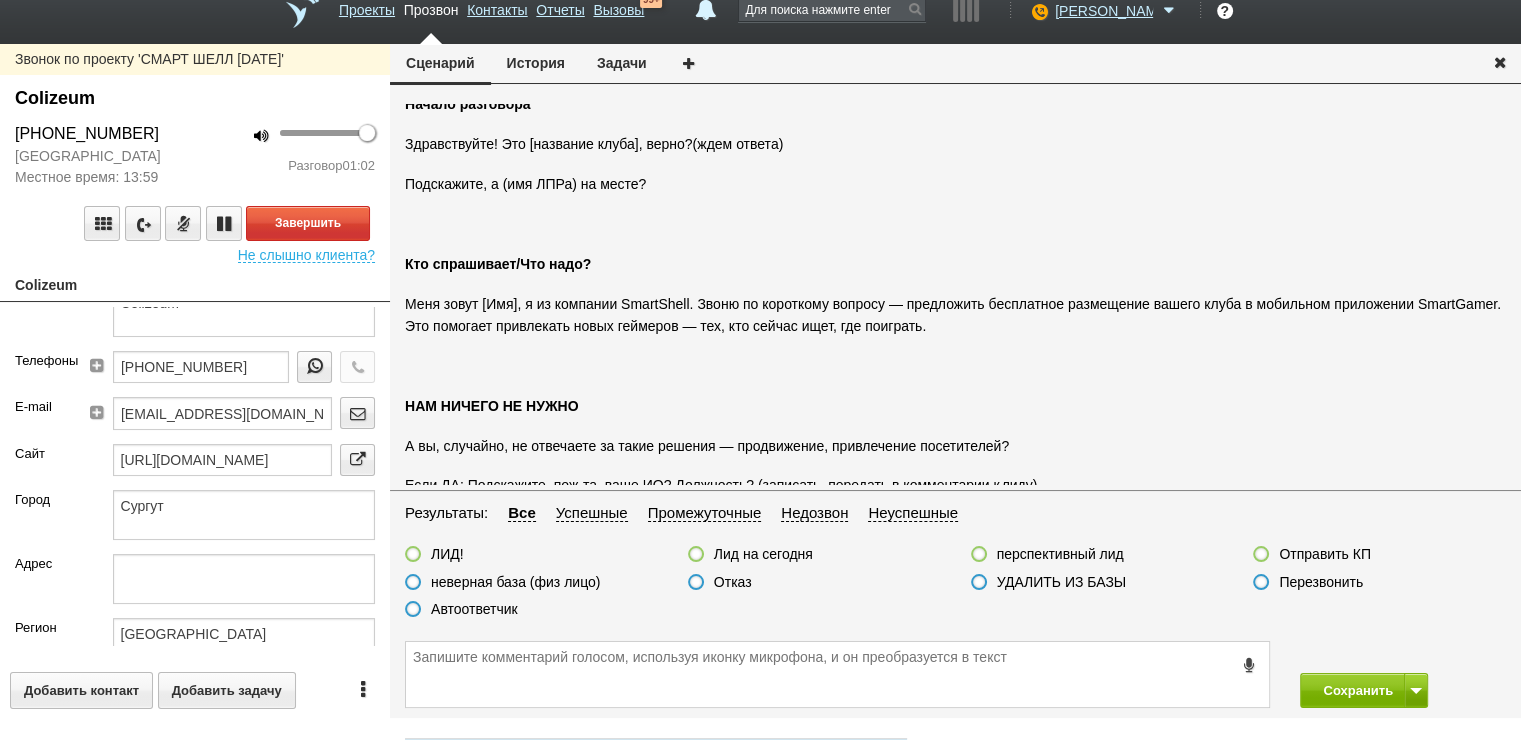 click on "Завершить" at bounding box center [195, 223] 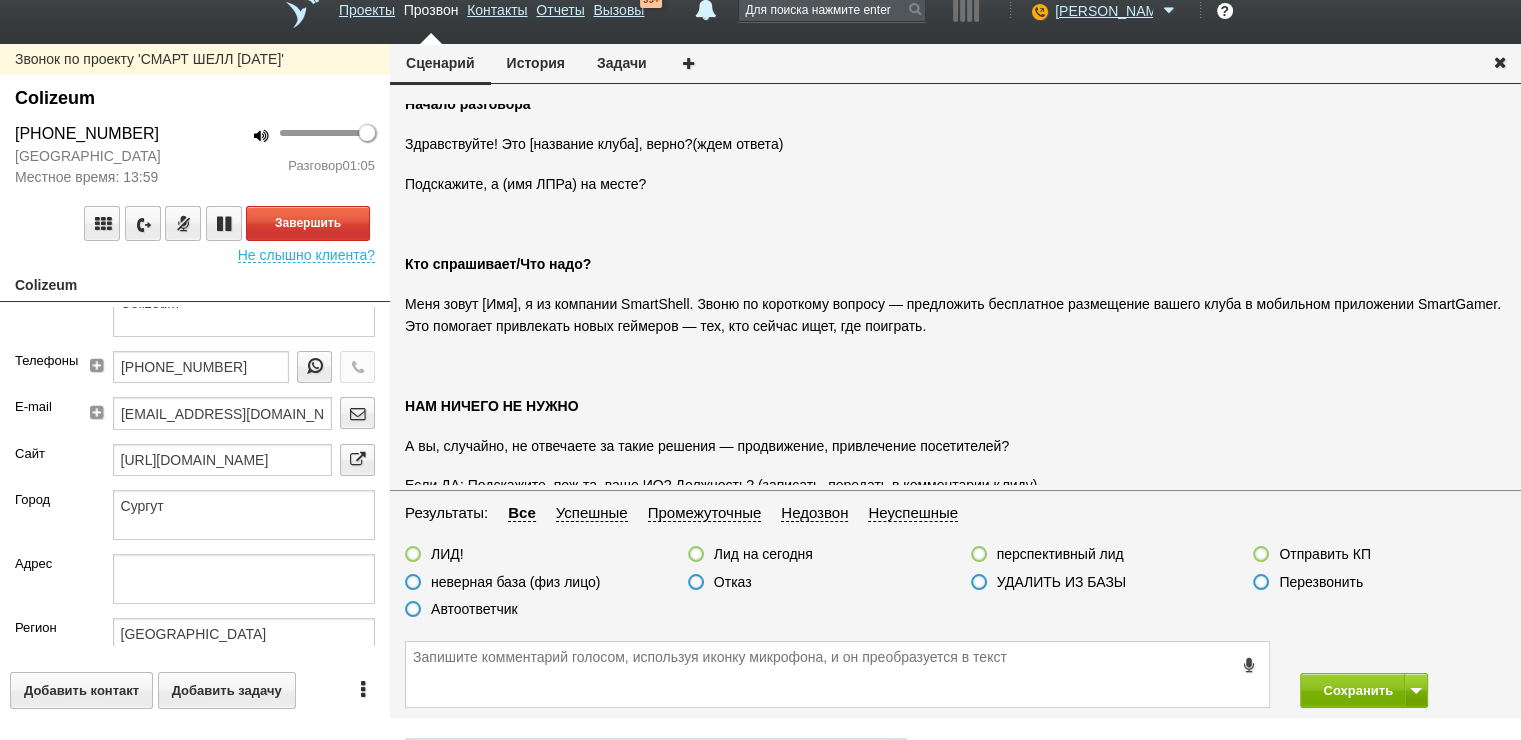 scroll, scrollTop: 0, scrollLeft: 0, axis: both 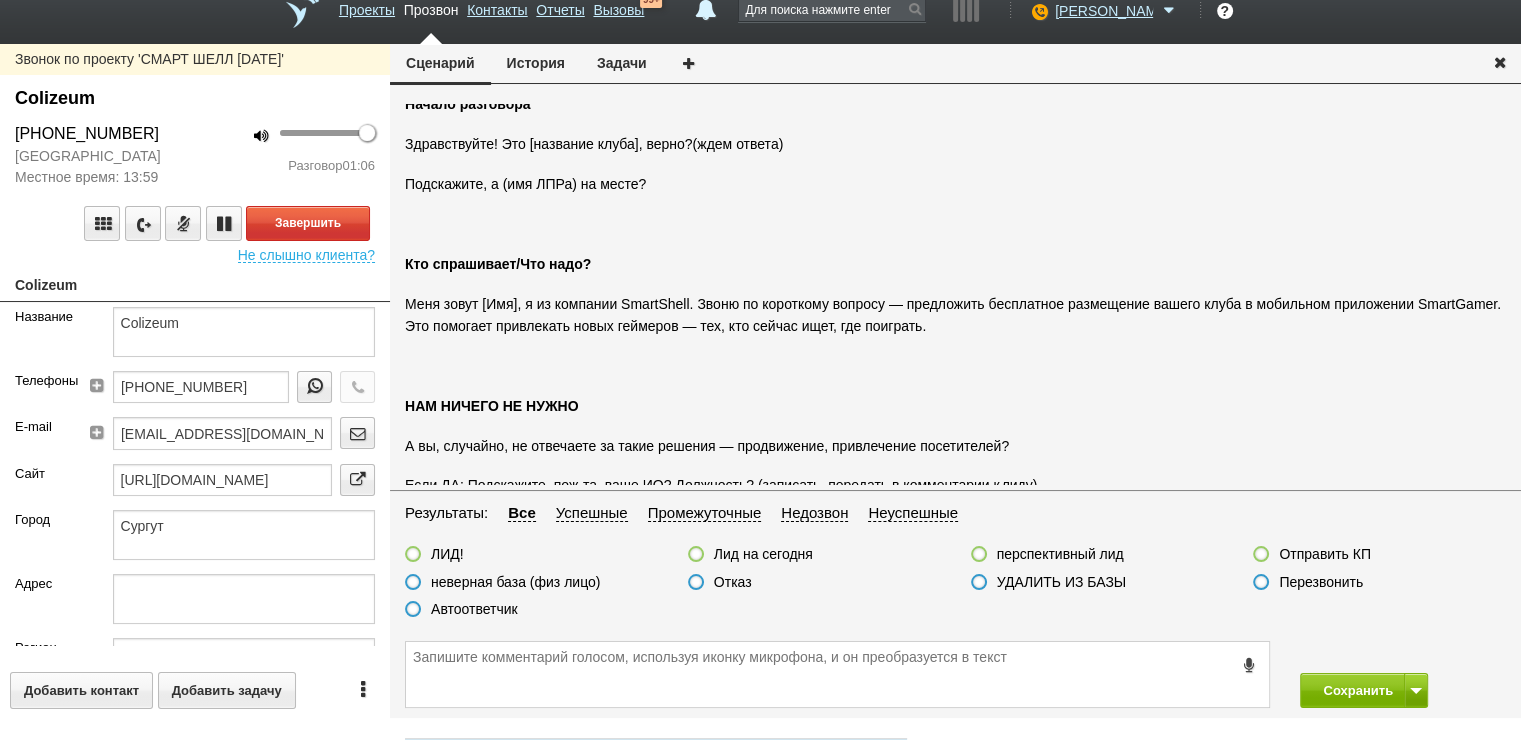 click at bounding box center [96, 384] 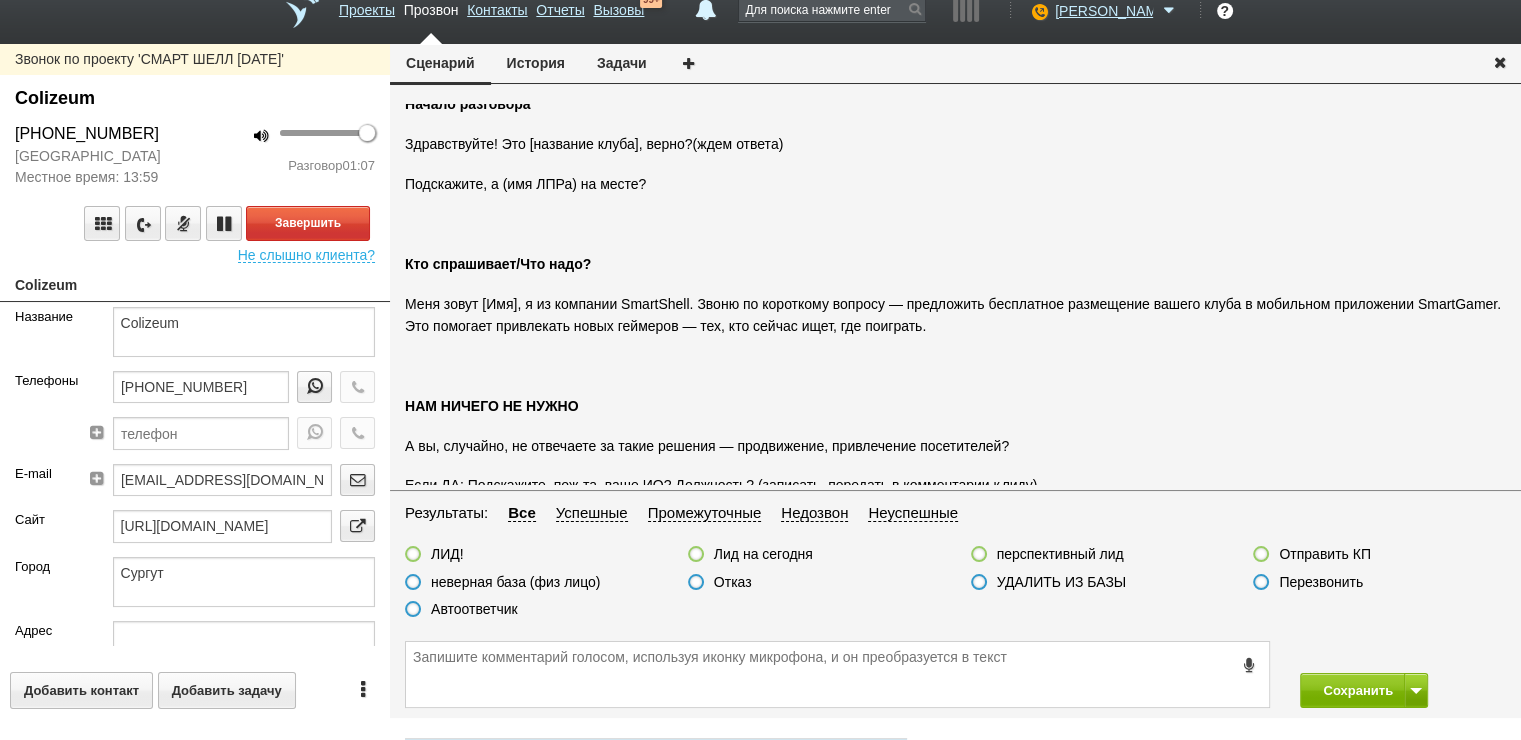click at bounding box center [201, 433] 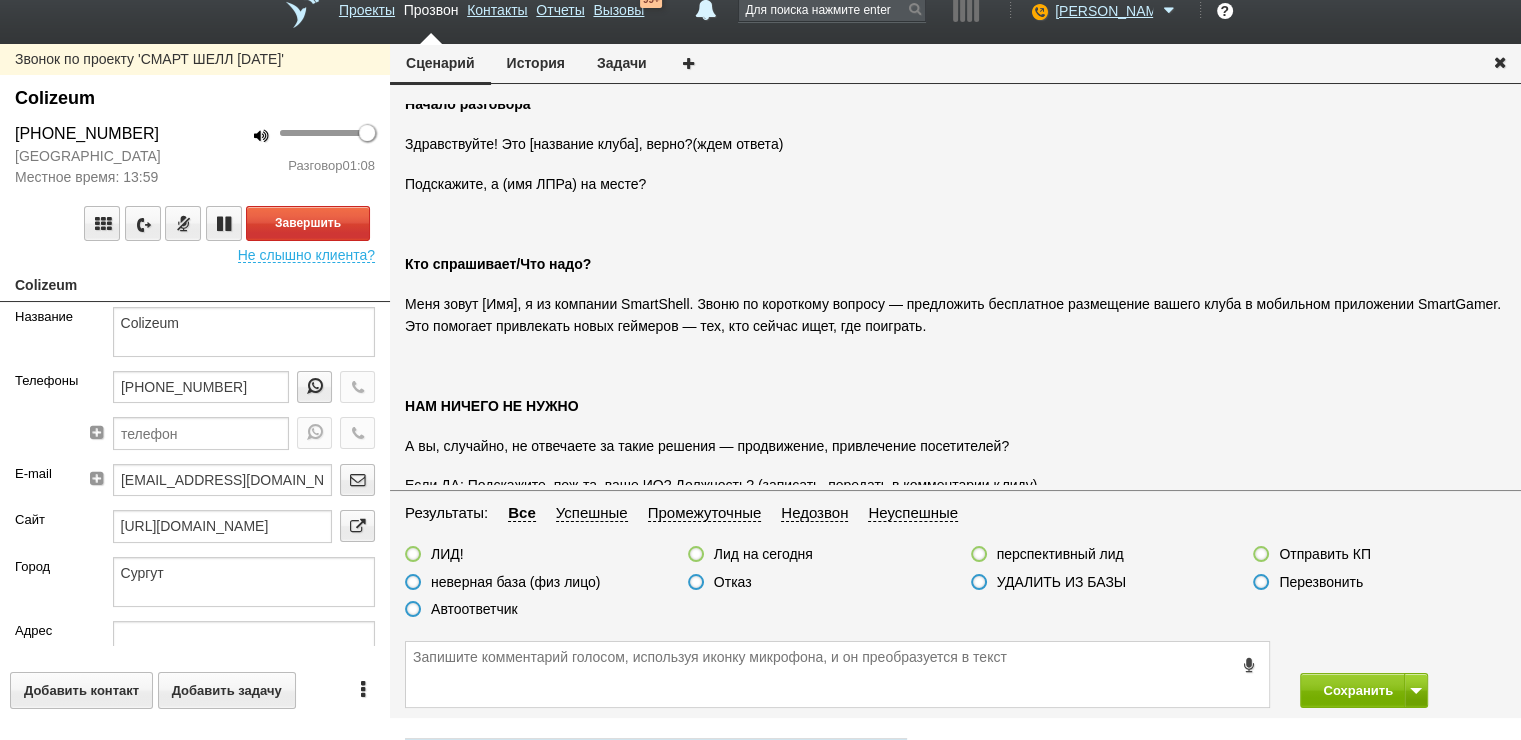 click on "Завершить" at bounding box center (195, 223) 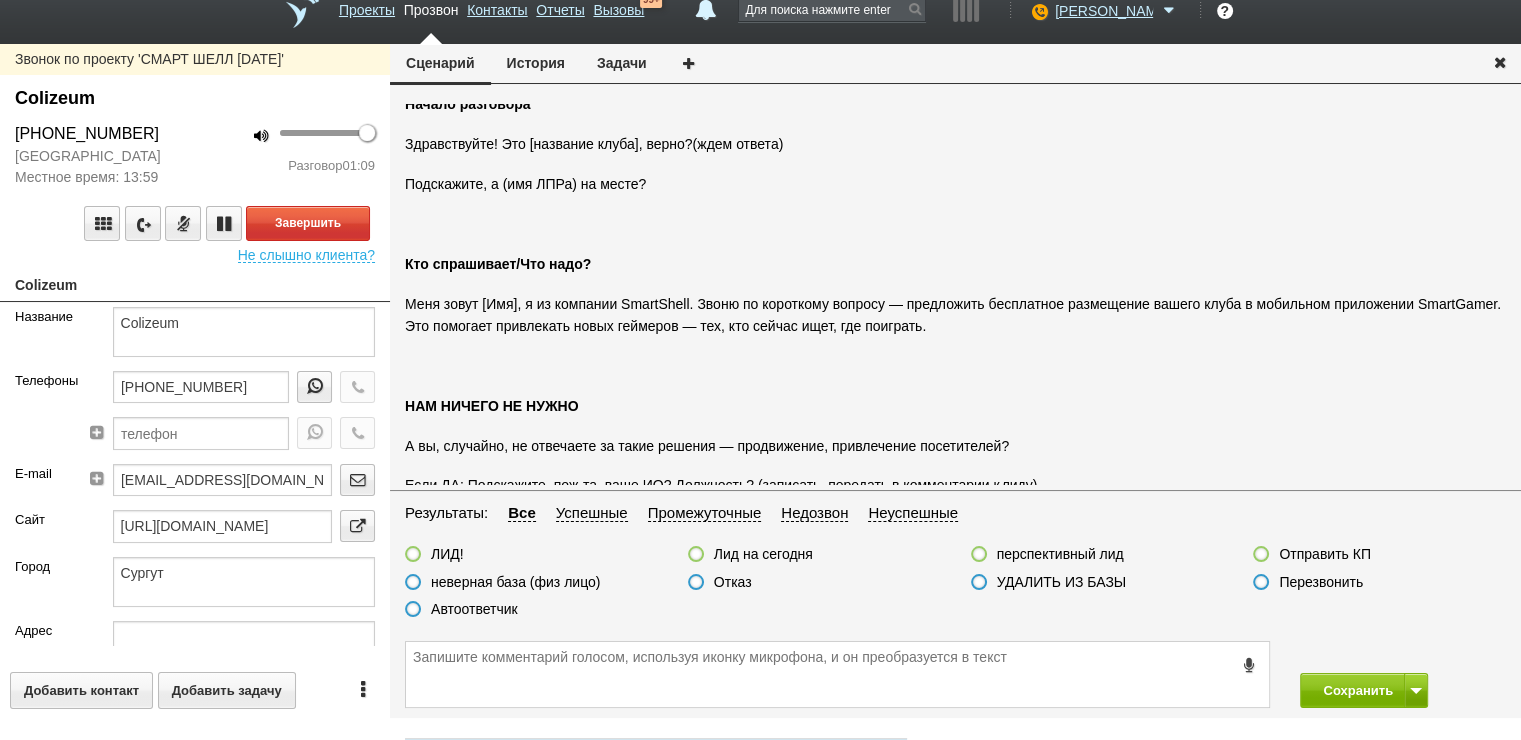 click on "Завершить" at bounding box center [195, 223] 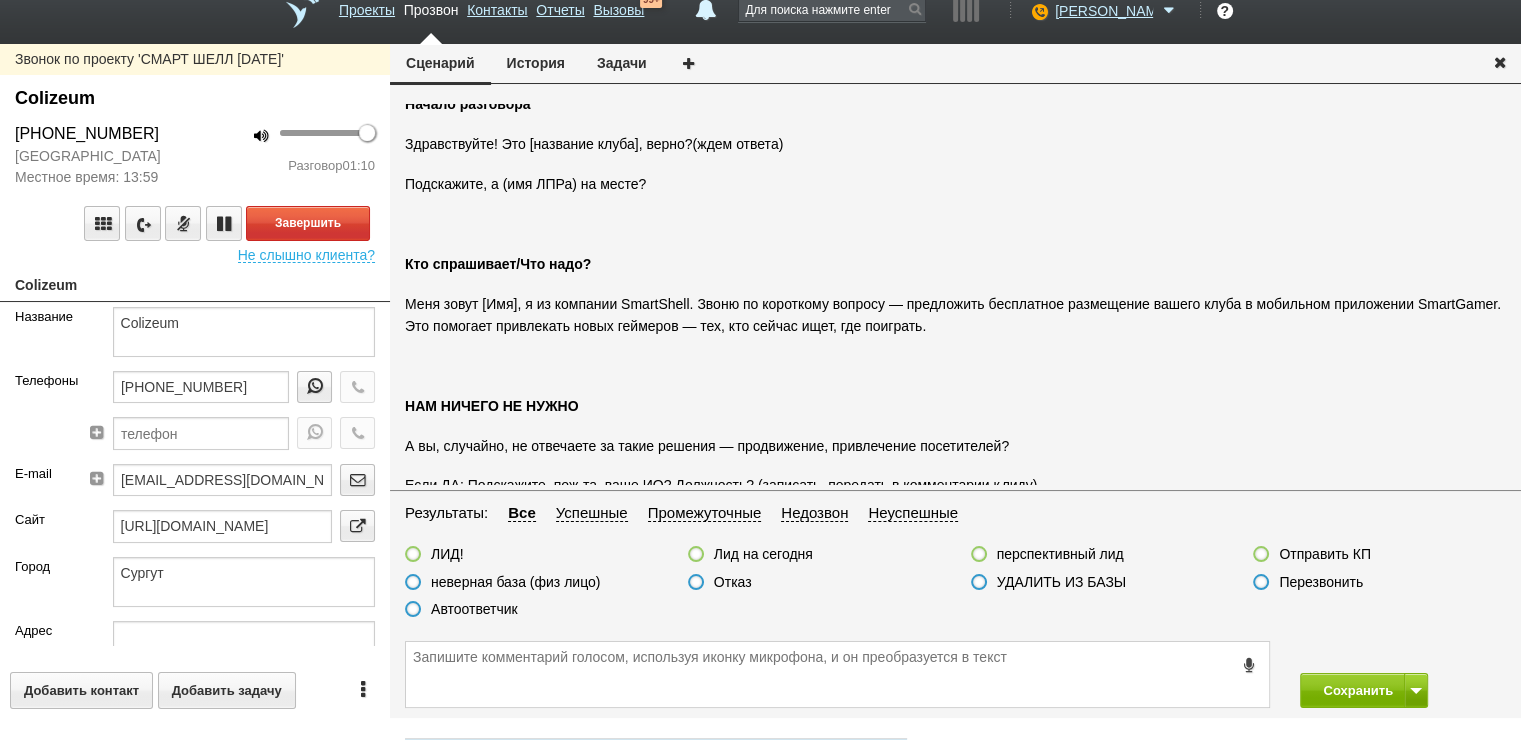 click on "Завершить" at bounding box center (195, 223) 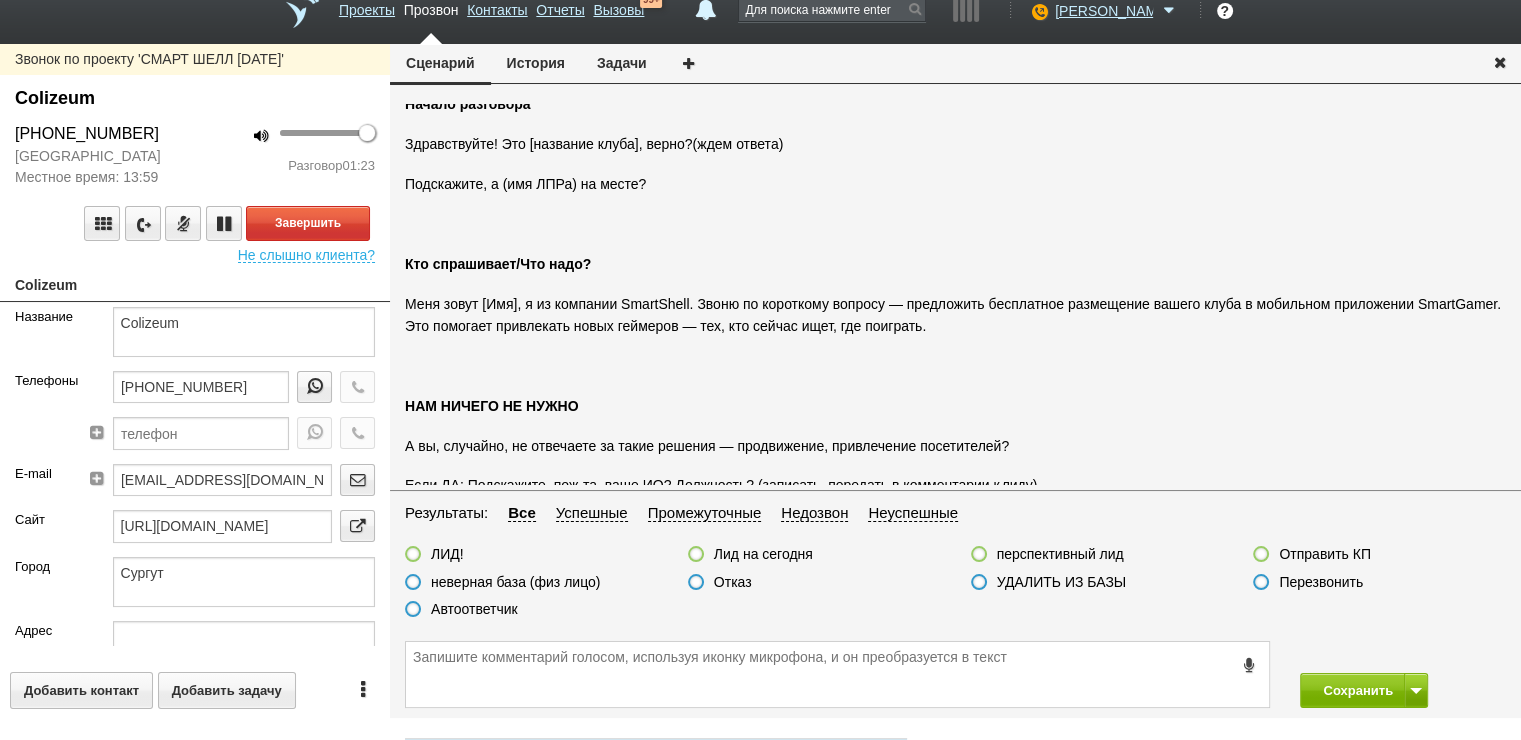 click on "Завершить" at bounding box center [195, 223] 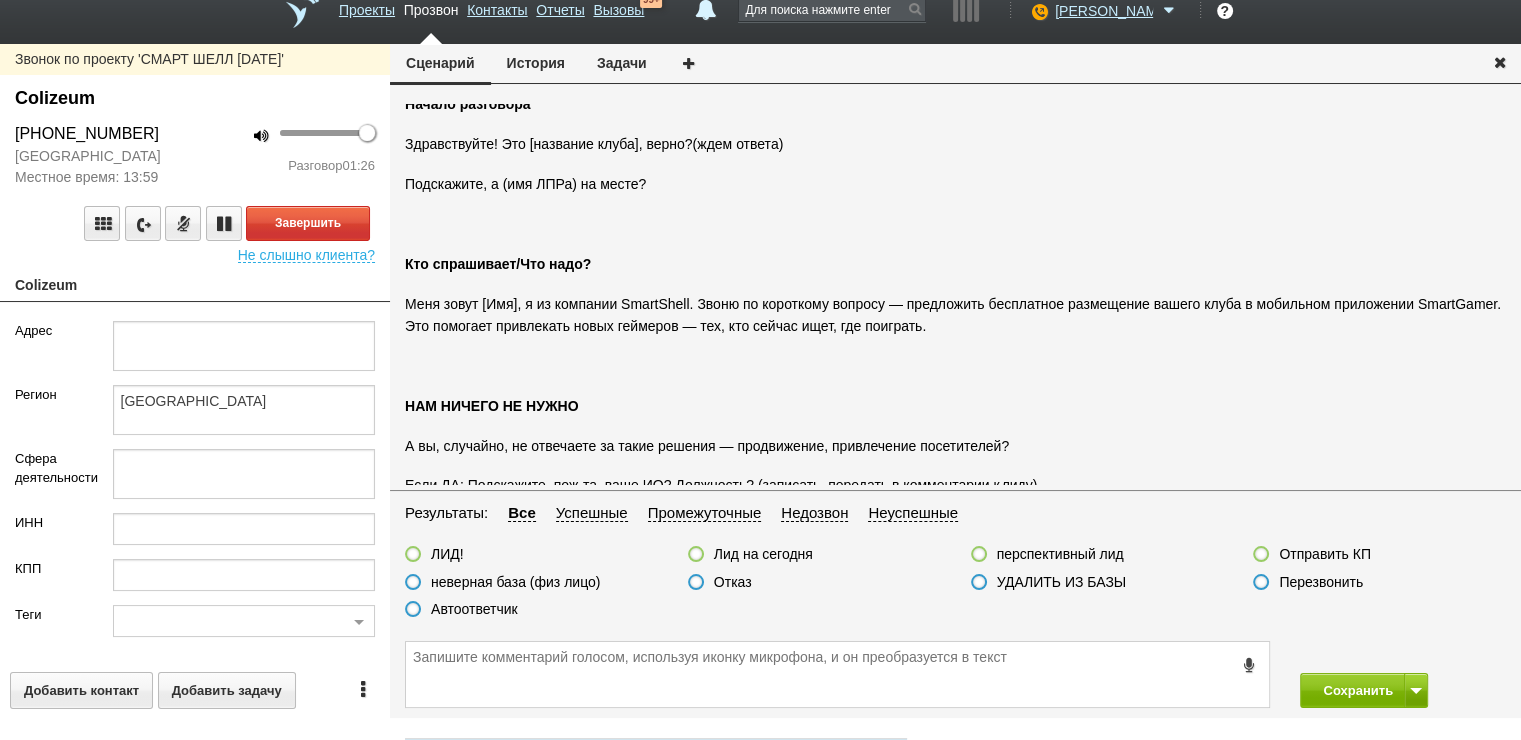 scroll, scrollTop: 0, scrollLeft: 0, axis: both 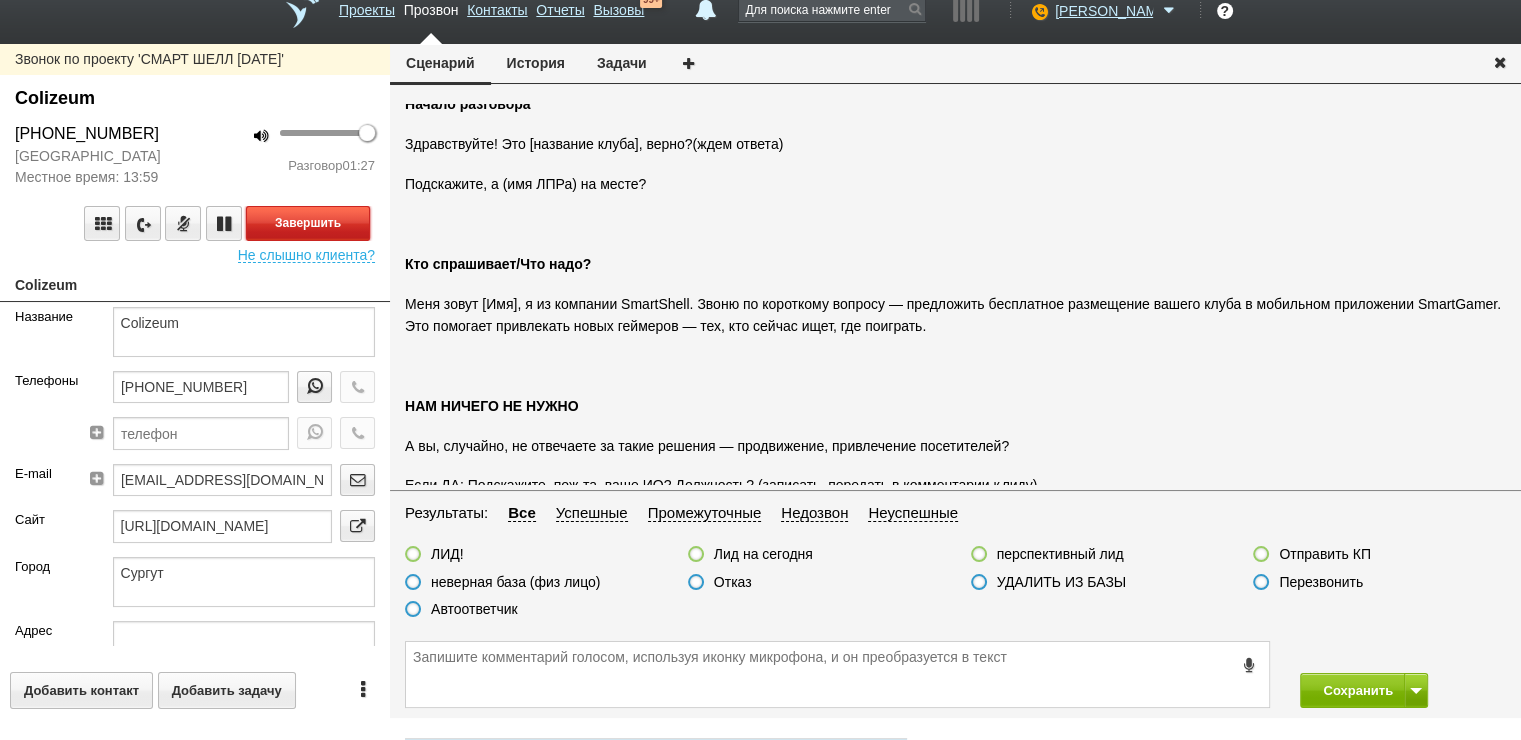 click on "Завершить" at bounding box center [308, 223] 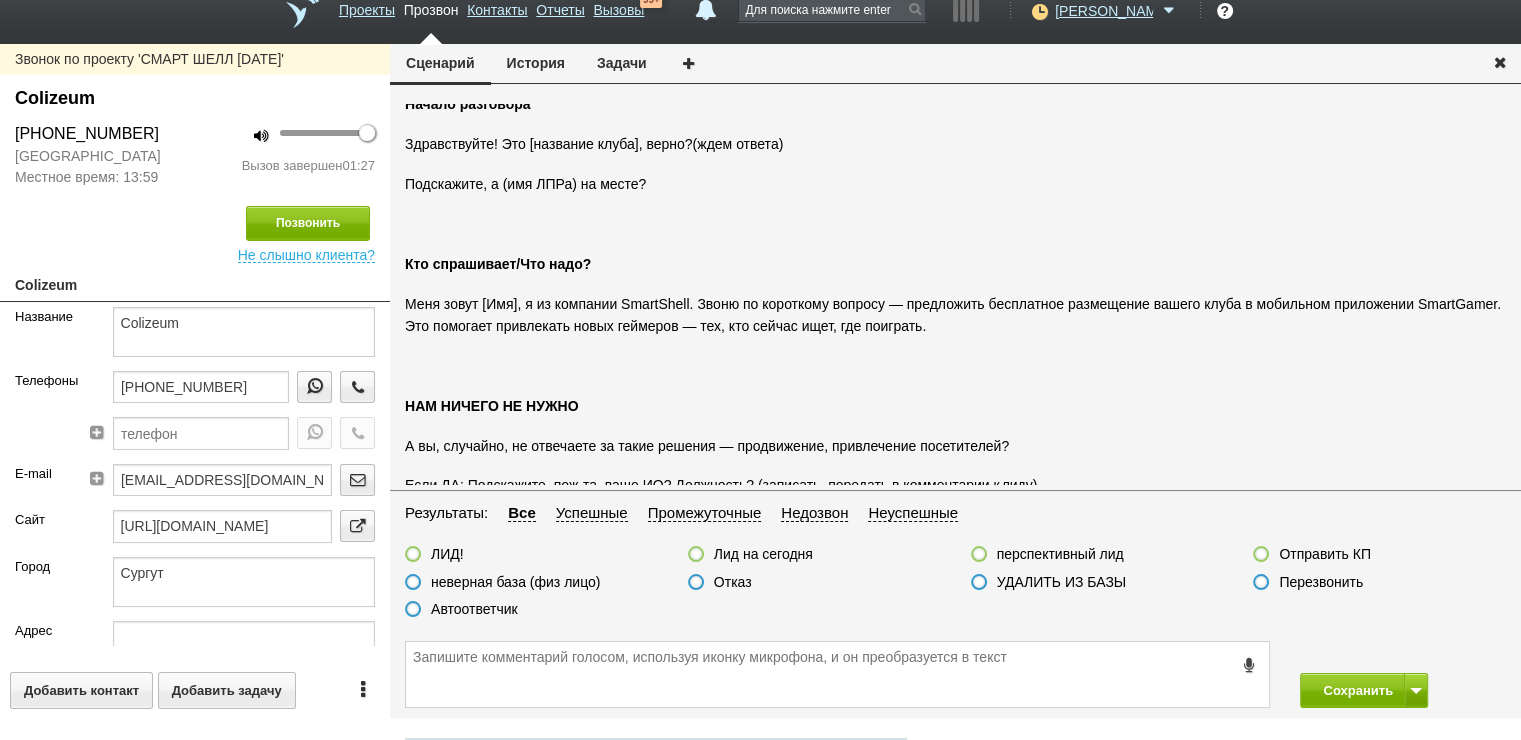 click on "Позвонить Не слышно клиента?" at bounding box center [195, 225] 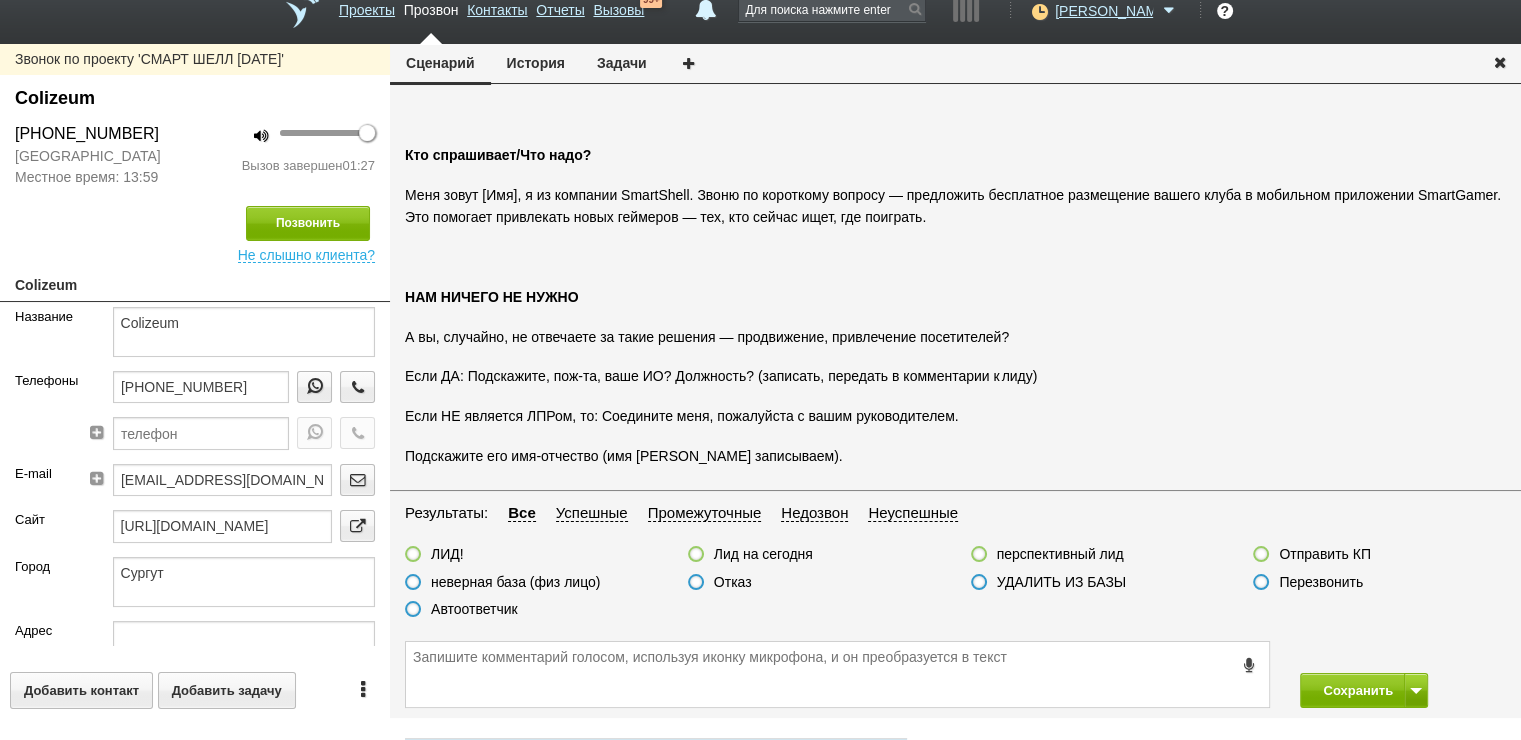 scroll, scrollTop: 0, scrollLeft: 0, axis: both 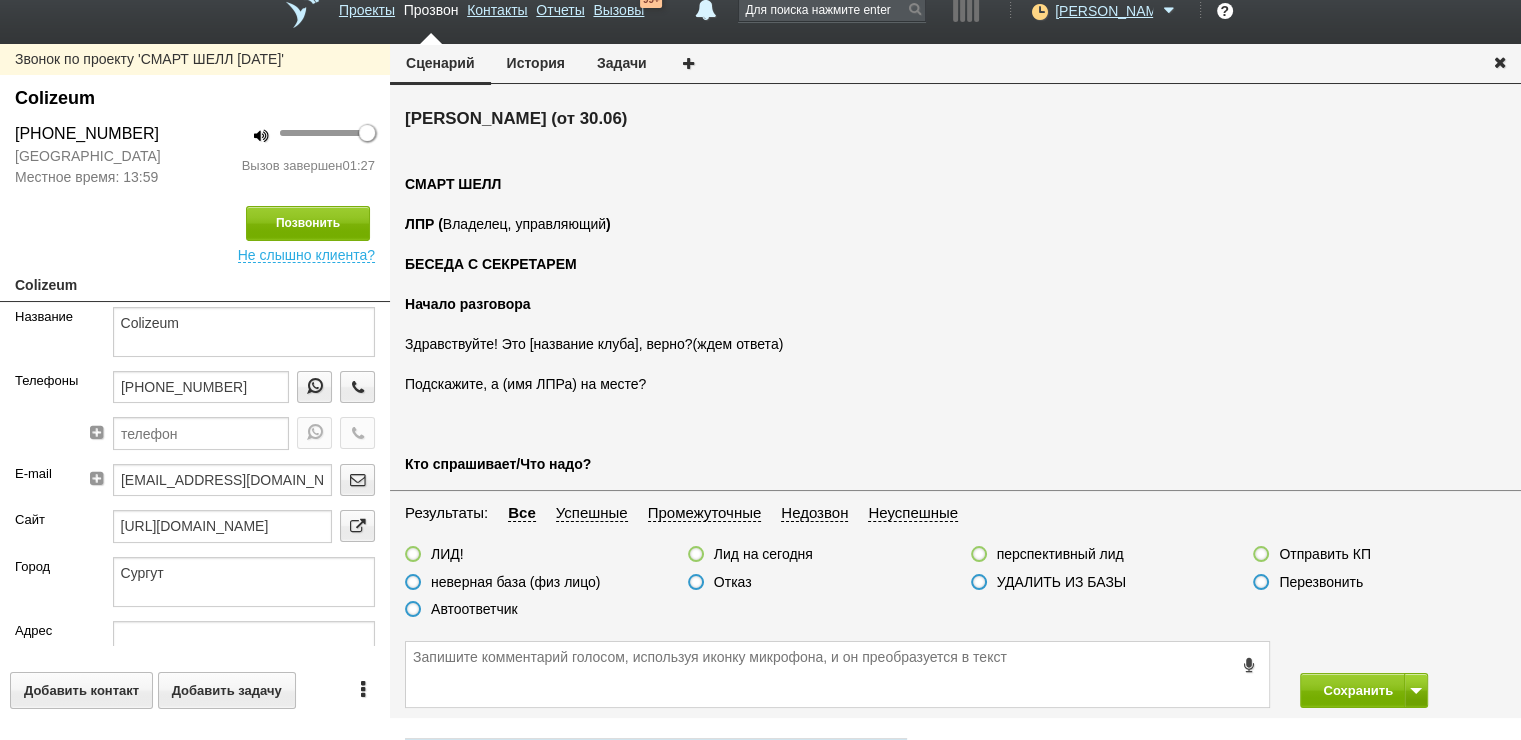 click on "УДАЛИТЬ ИЗ БАЗЫ" at bounding box center (1062, 582) 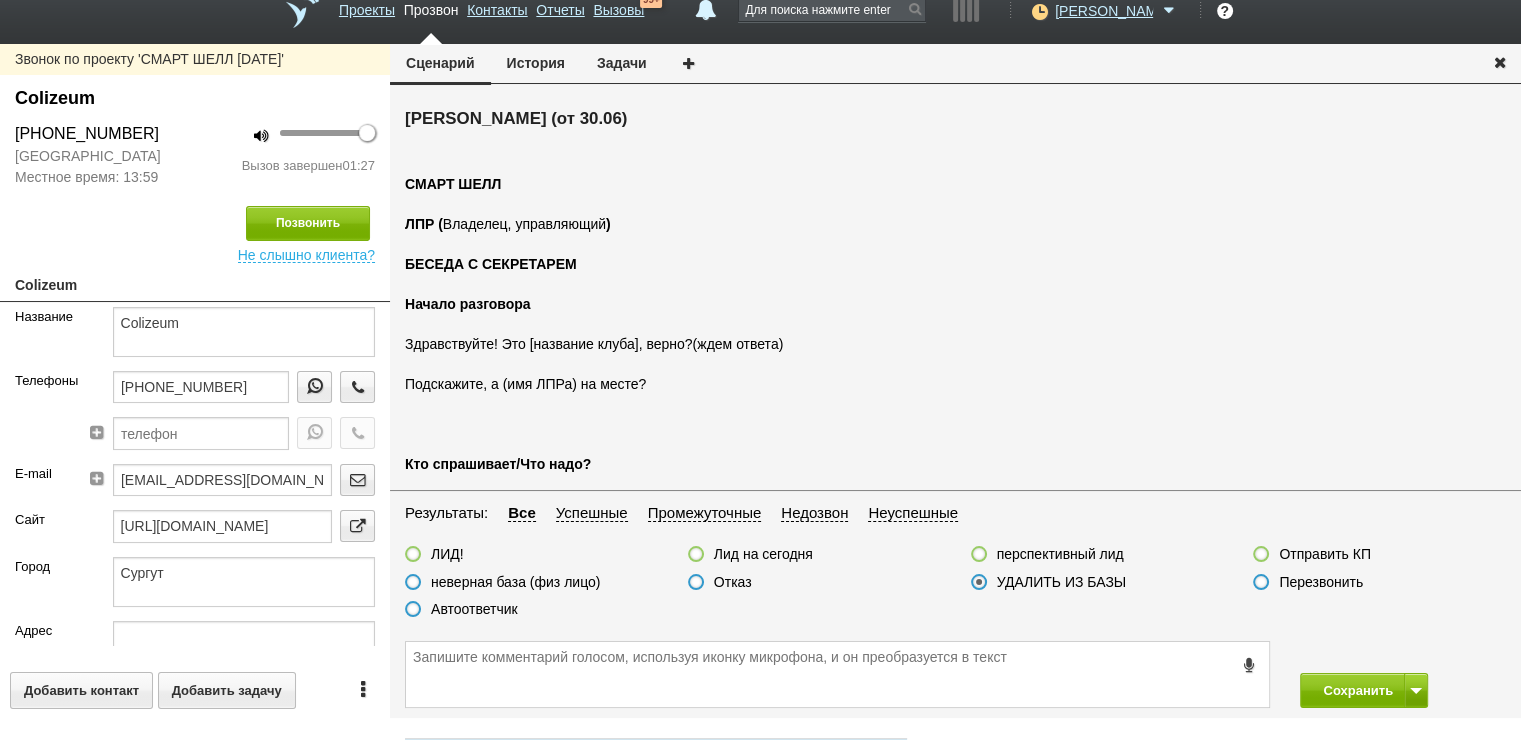 click on "БЕСЕДА С СЕКРЕТАРЕМ" at bounding box center (955, 264) 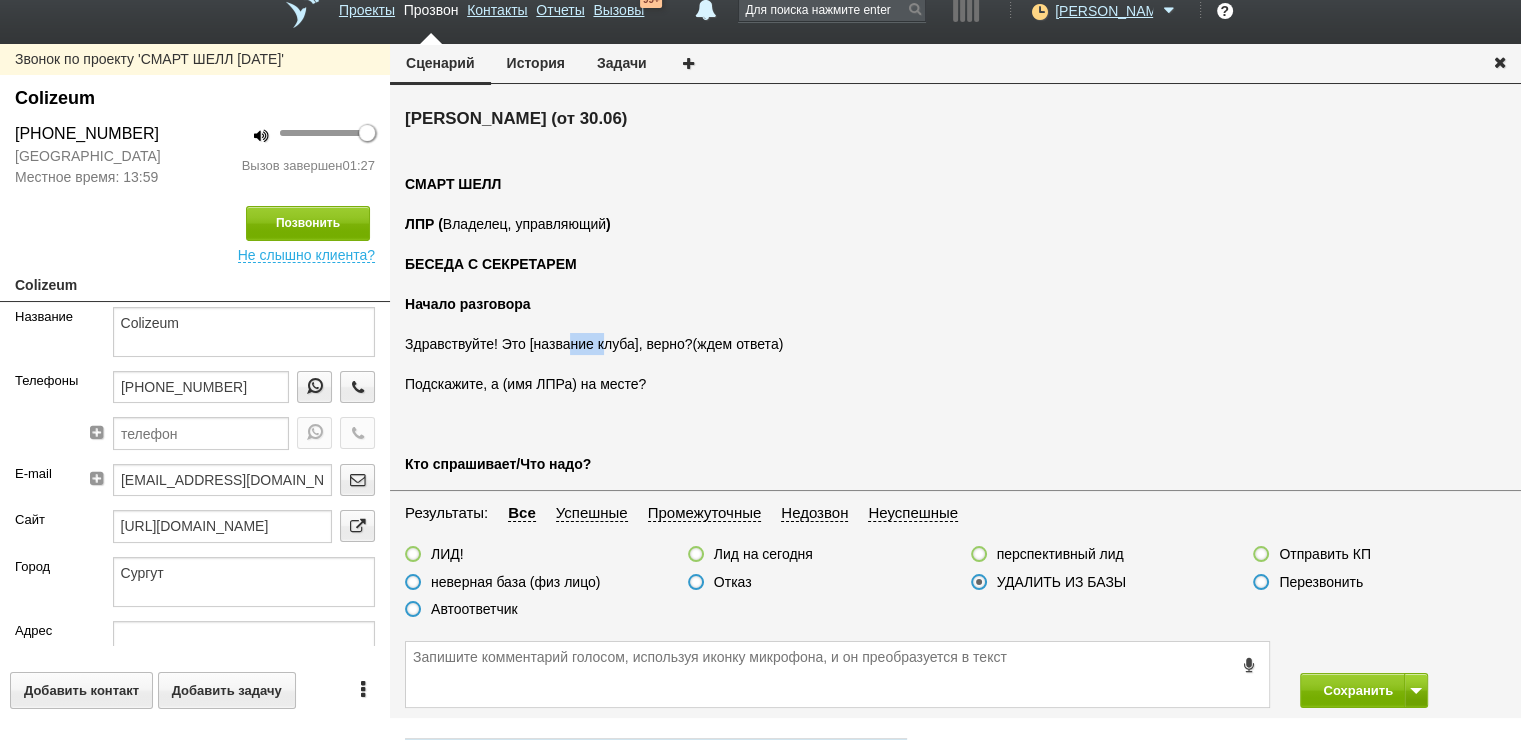 drag, startPoint x: 580, startPoint y: 347, endPoint x: 603, endPoint y: 351, distance: 23.345236 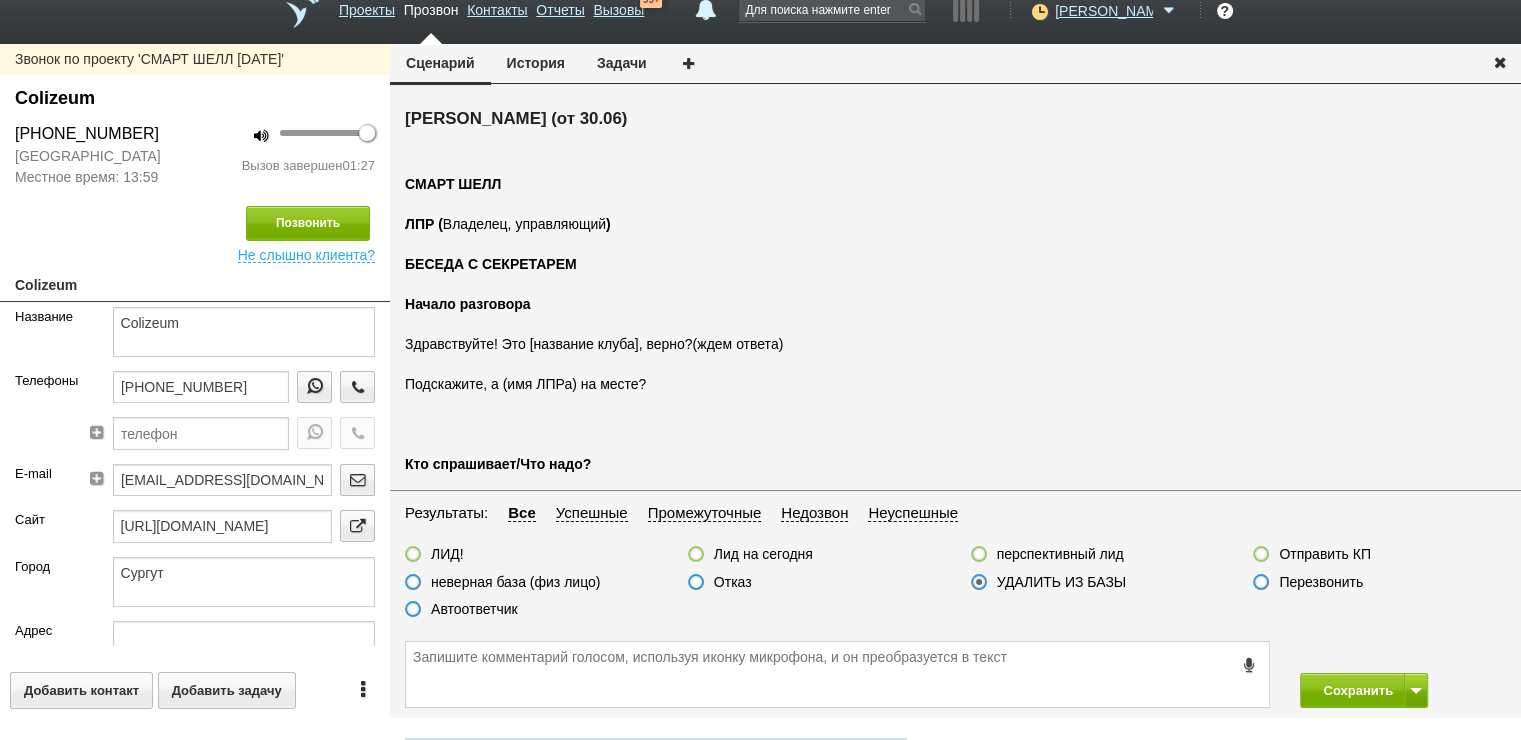 click on "СМАРТ ШЕЛЛ" at bounding box center [955, 184] 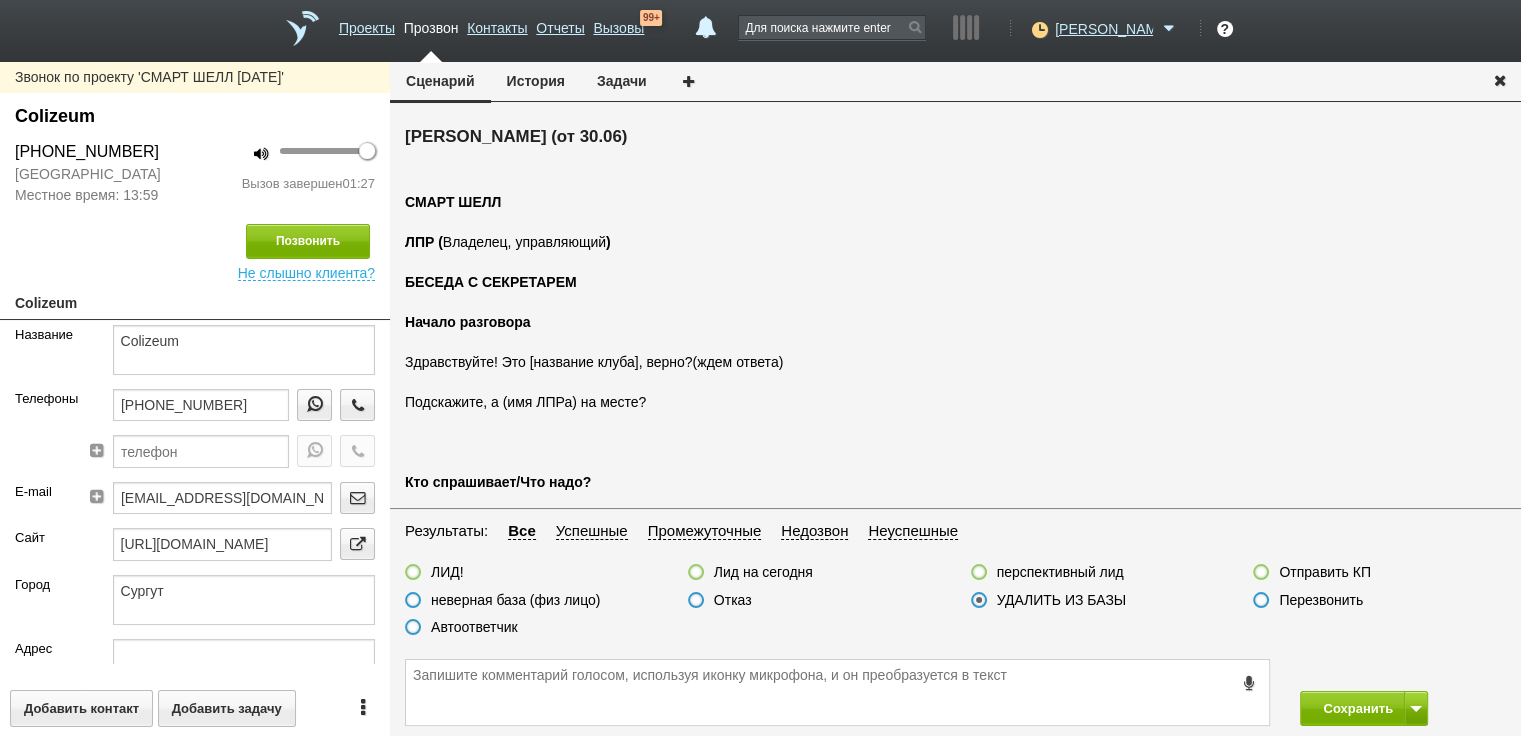 scroll, scrollTop: 0, scrollLeft: 0, axis: both 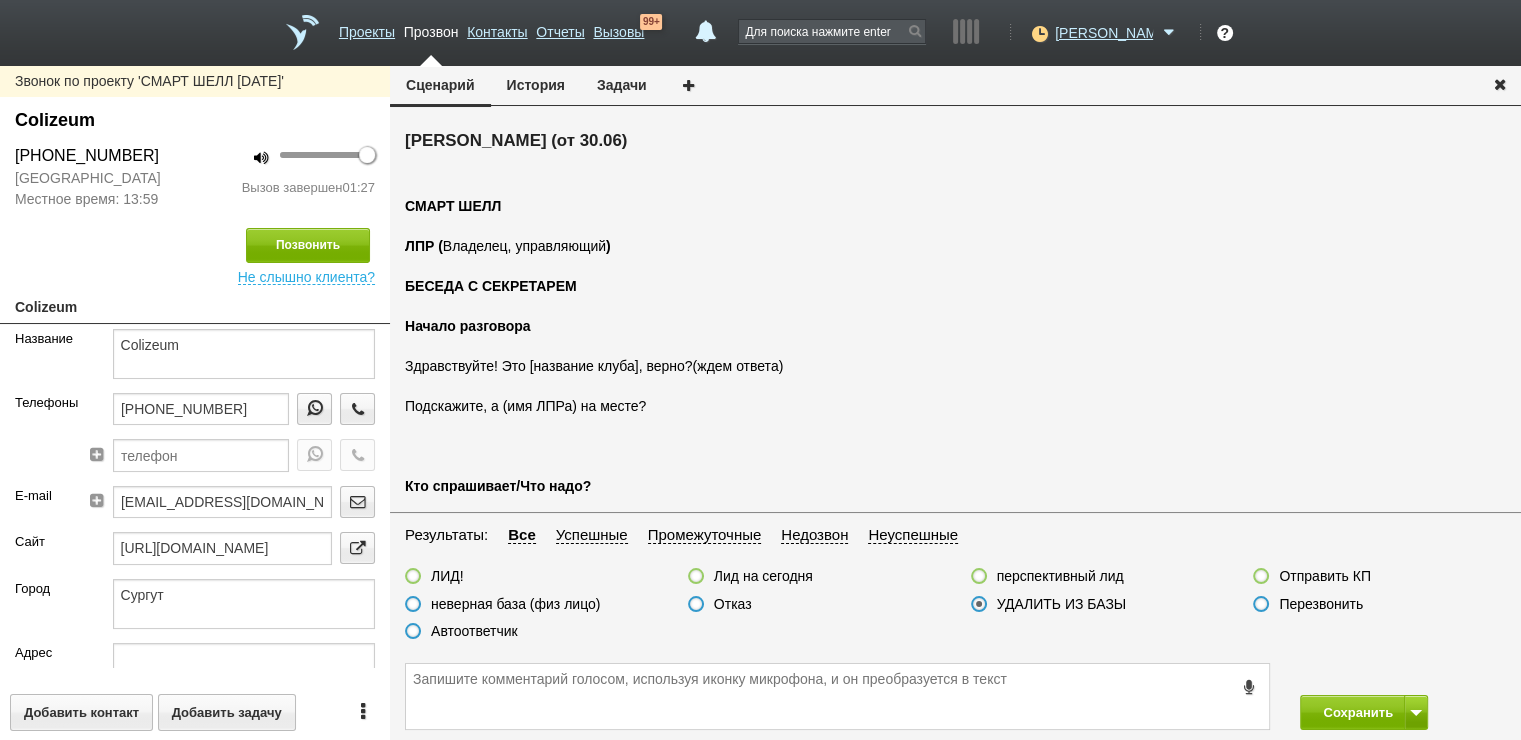 click on "Позвонить Не слышно клиента?" at bounding box center (195, 247) 